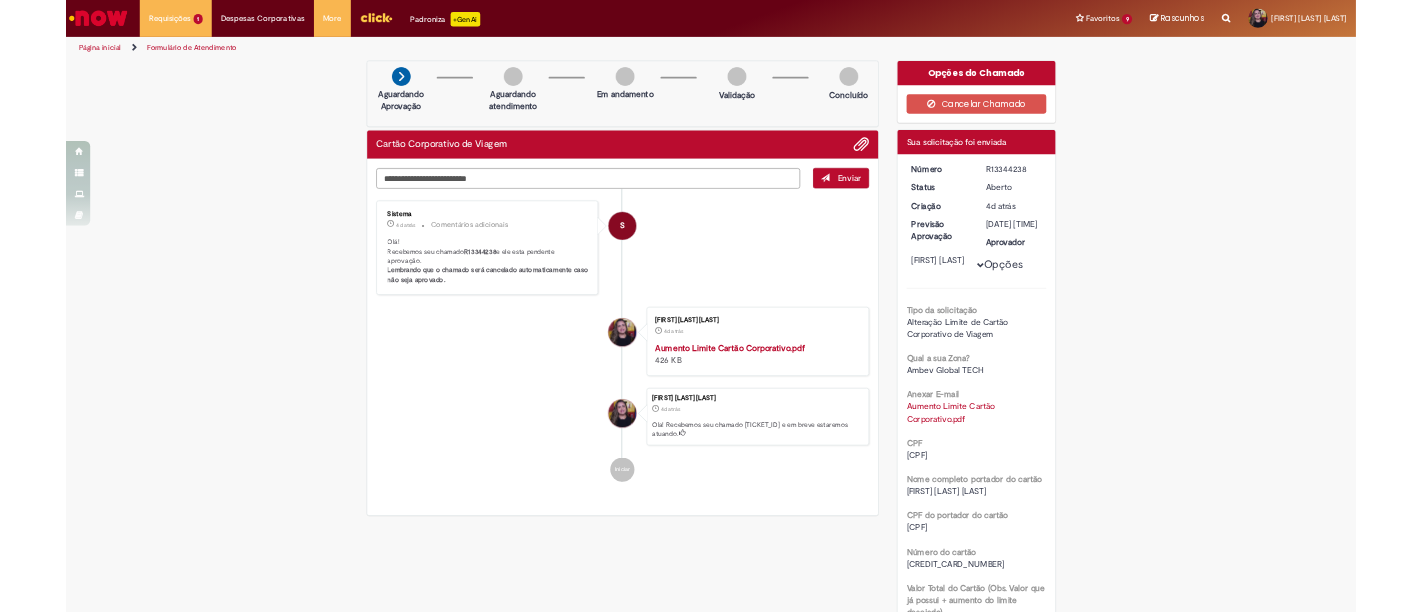 scroll, scrollTop: 0, scrollLeft: 0, axis: both 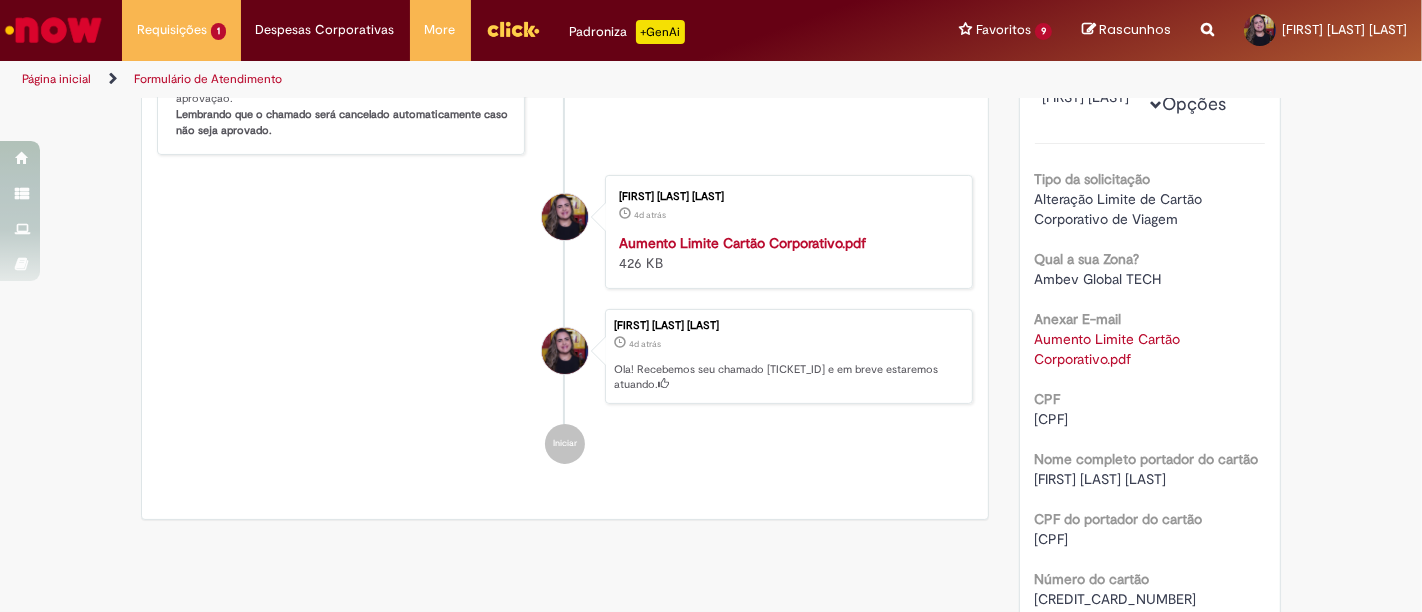 drag, startPoint x: 1025, startPoint y: 517, endPoint x: 1393, endPoint y: 588, distance: 374.78662 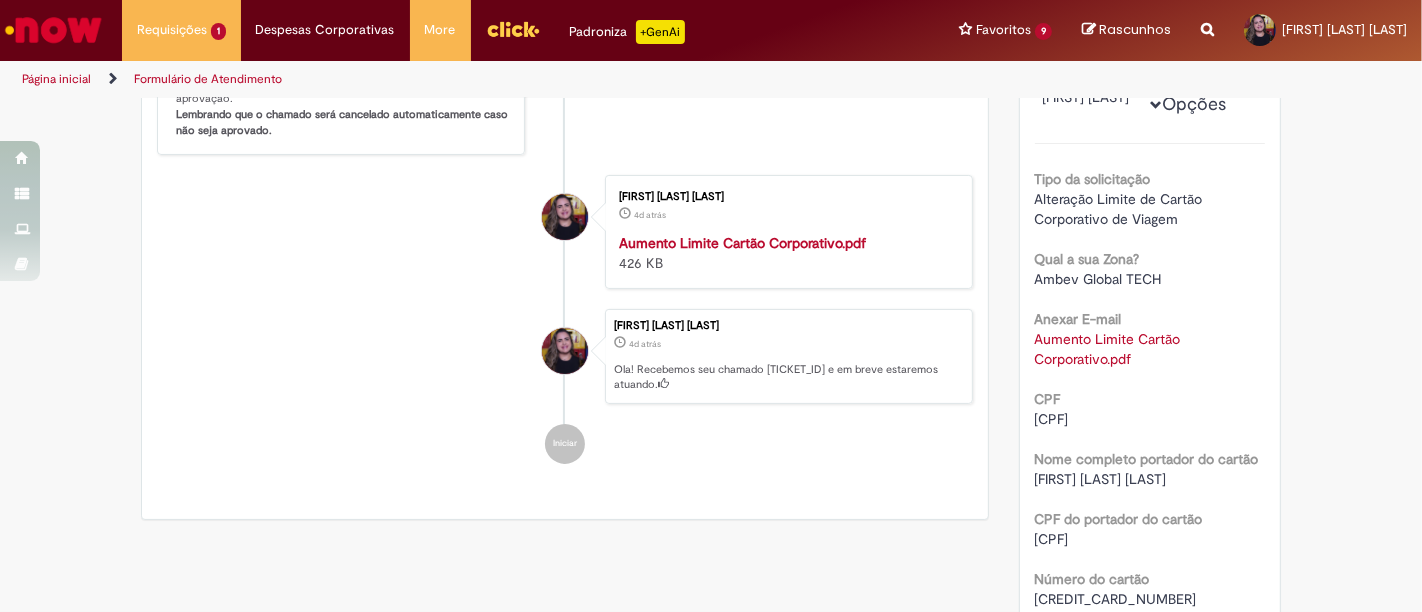 drag, startPoint x: 1032, startPoint y: 577, endPoint x: 1140, endPoint y: 577, distance: 108 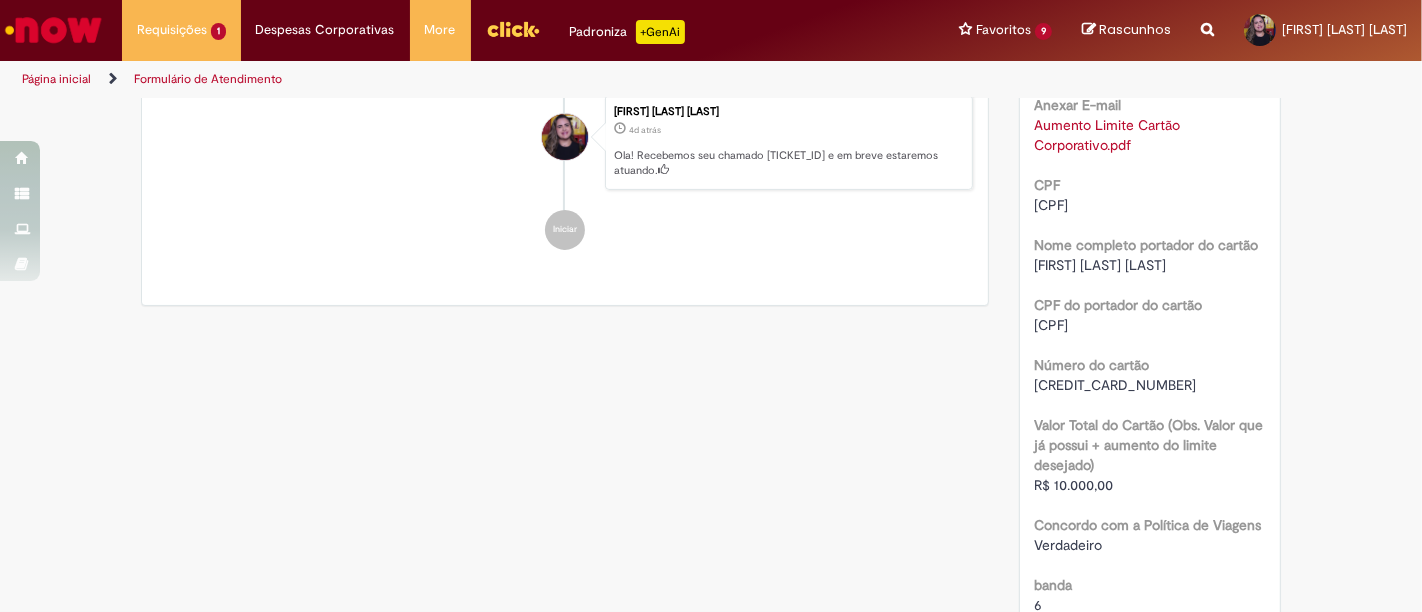 scroll, scrollTop: 555, scrollLeft: 0, axis: vertical 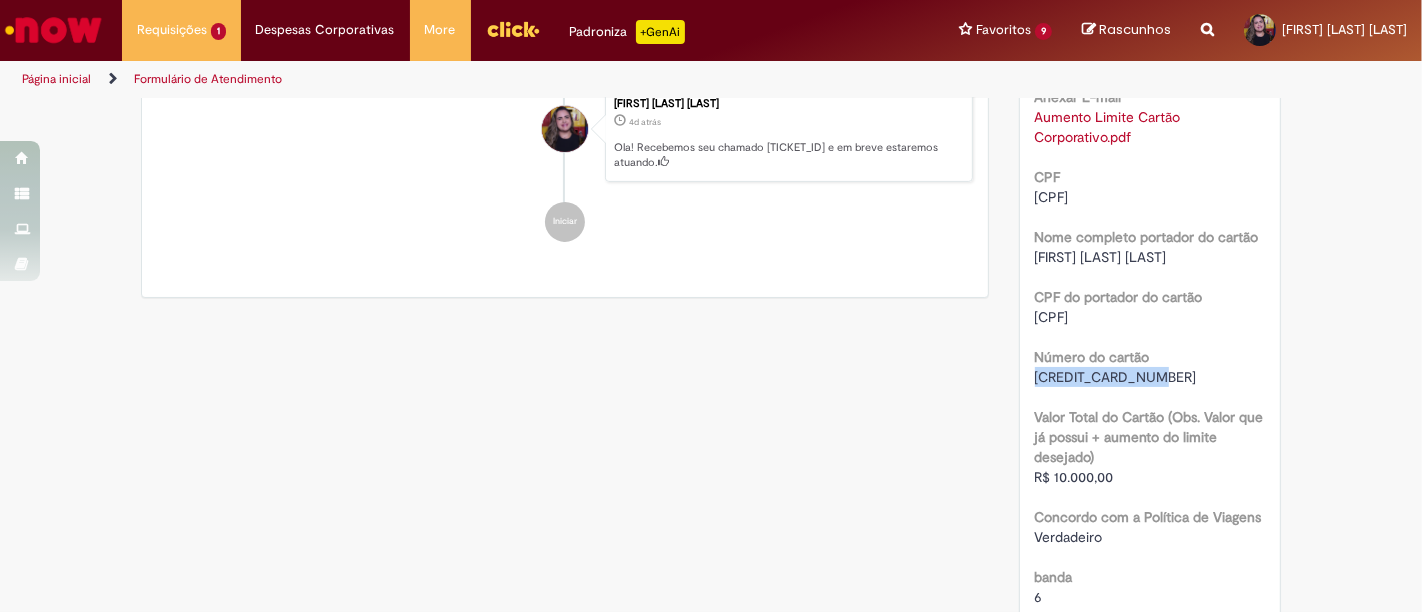drag, startPoint x: 1033, startPoint y: 413, endPoint x: 1151, endPoint y: 416, distance: 118.03813 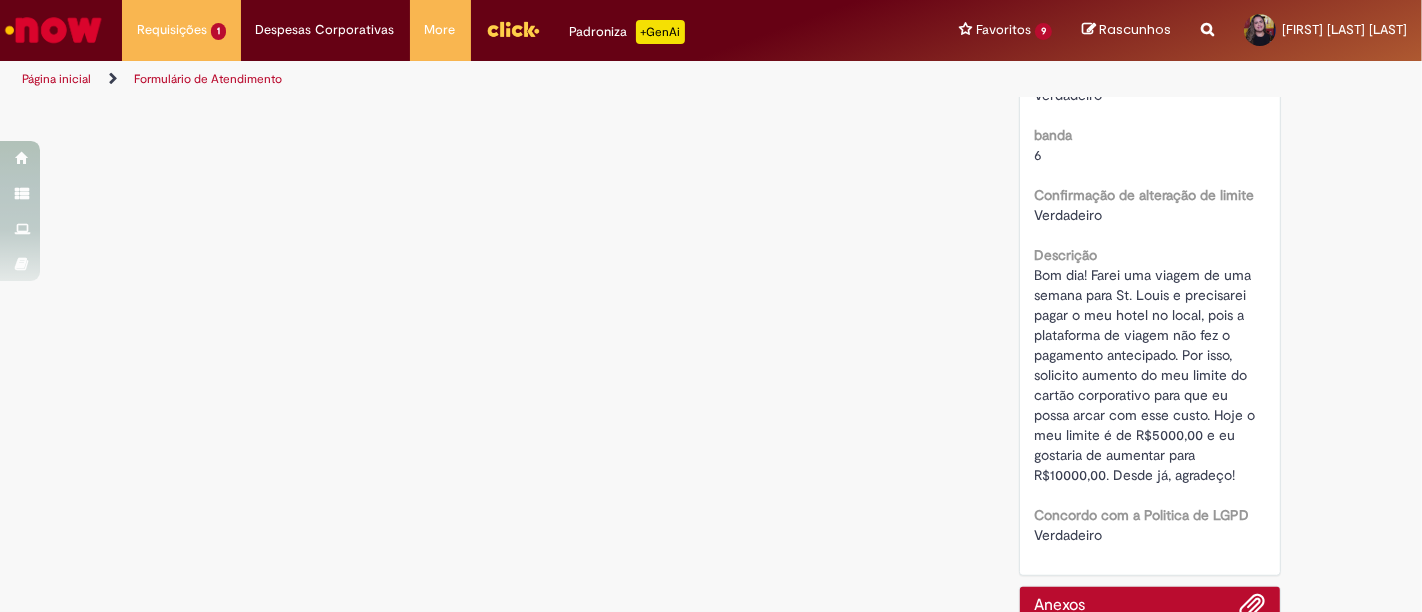 scroll, scrollTop: 1000, scrollLeft: 0, axis: vertical 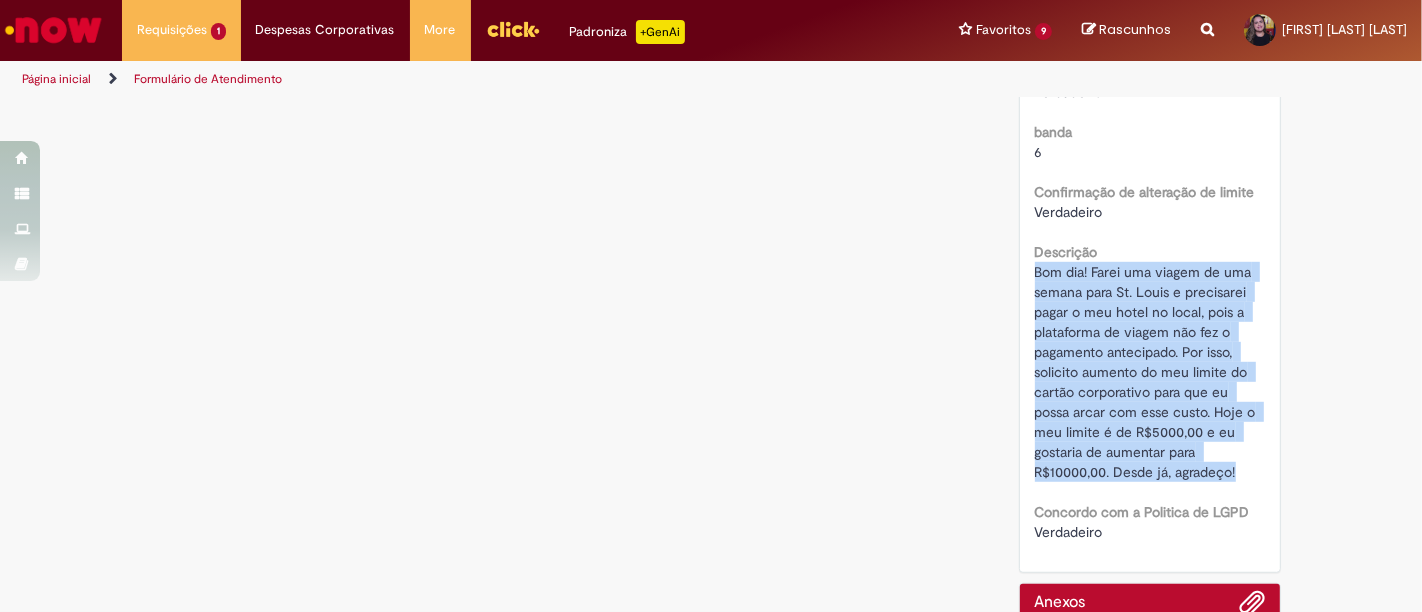 drag, startPoint x: 1025, startPoint y: 303, endPoint x: 1274, endPoint y: 509, distance: 323.16714 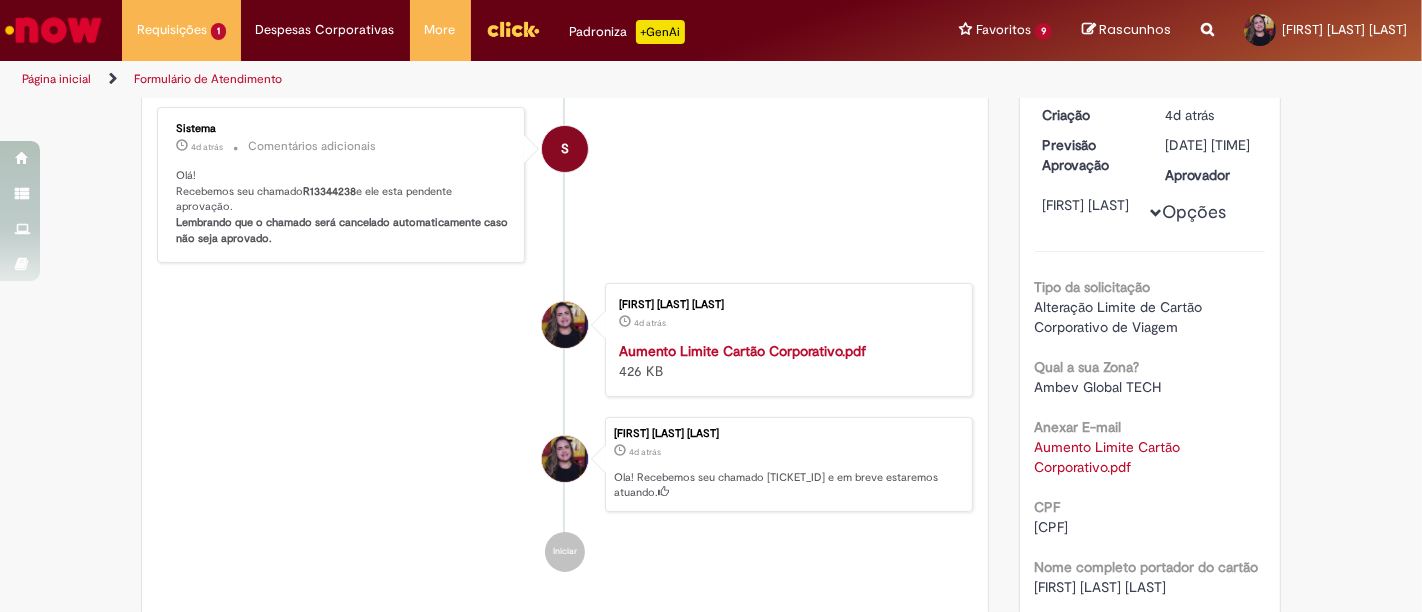 scroll, scrollTop: 0, scrollLeft: 0, axis: both 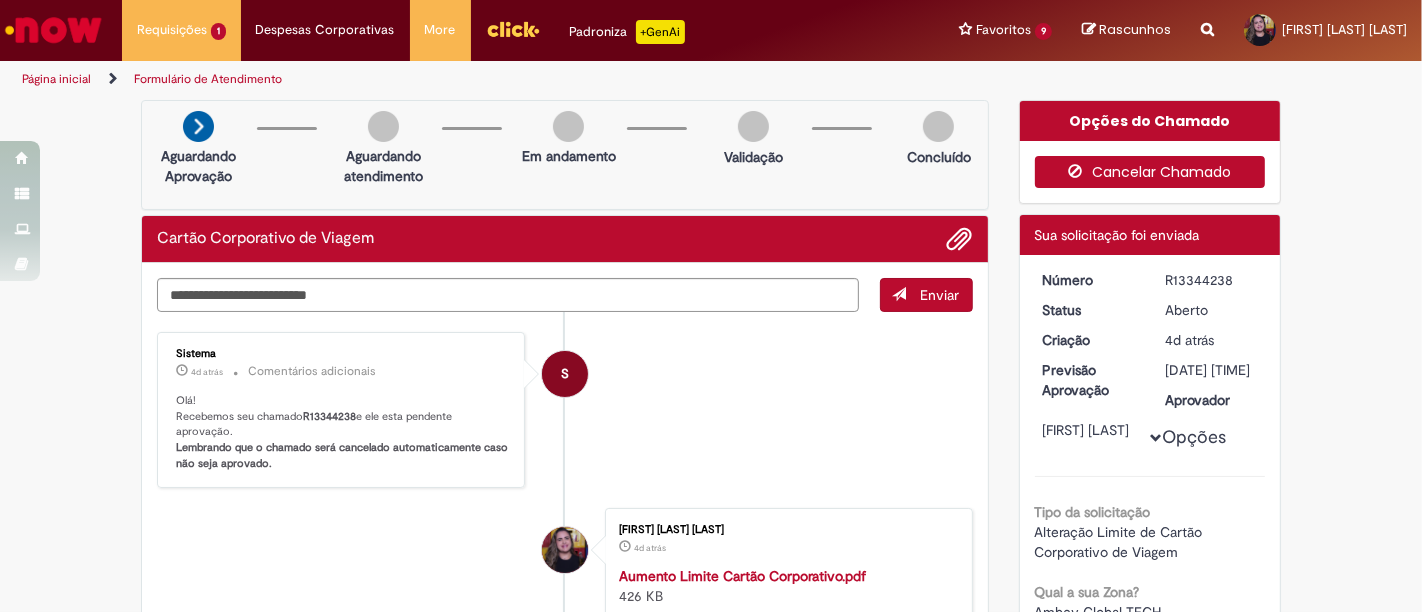 click on "Cancelar Chamado" at bounding box center (1150, 172) 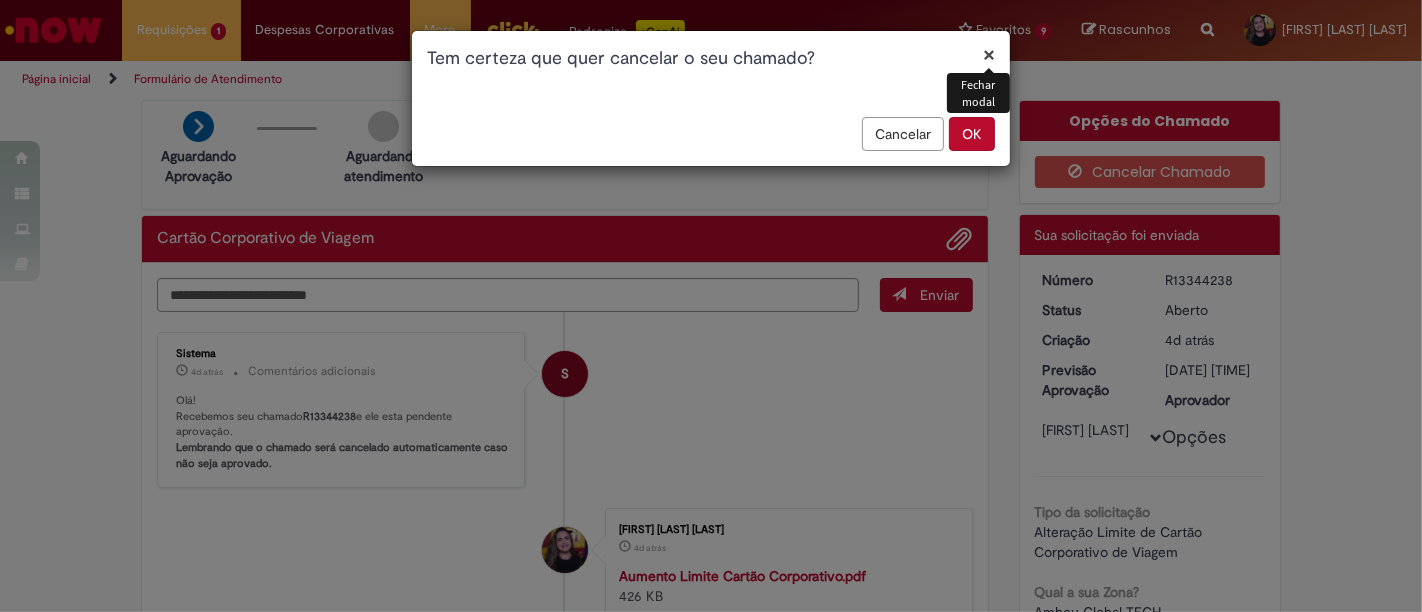 click on "Cancelar" at bounding box center [903, 134] 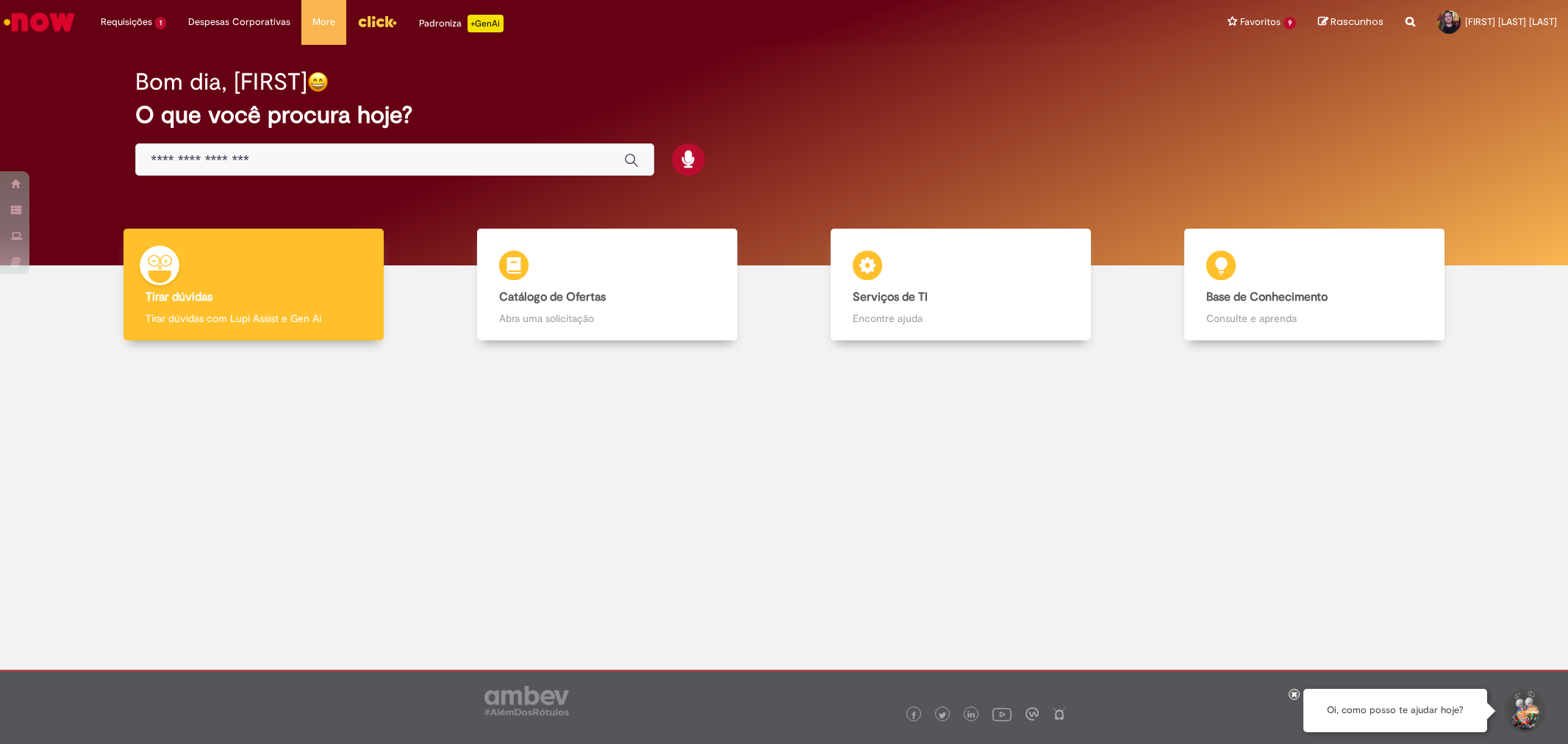 scroll, scrollTop: 0, scrollLeft: 0, axis: both 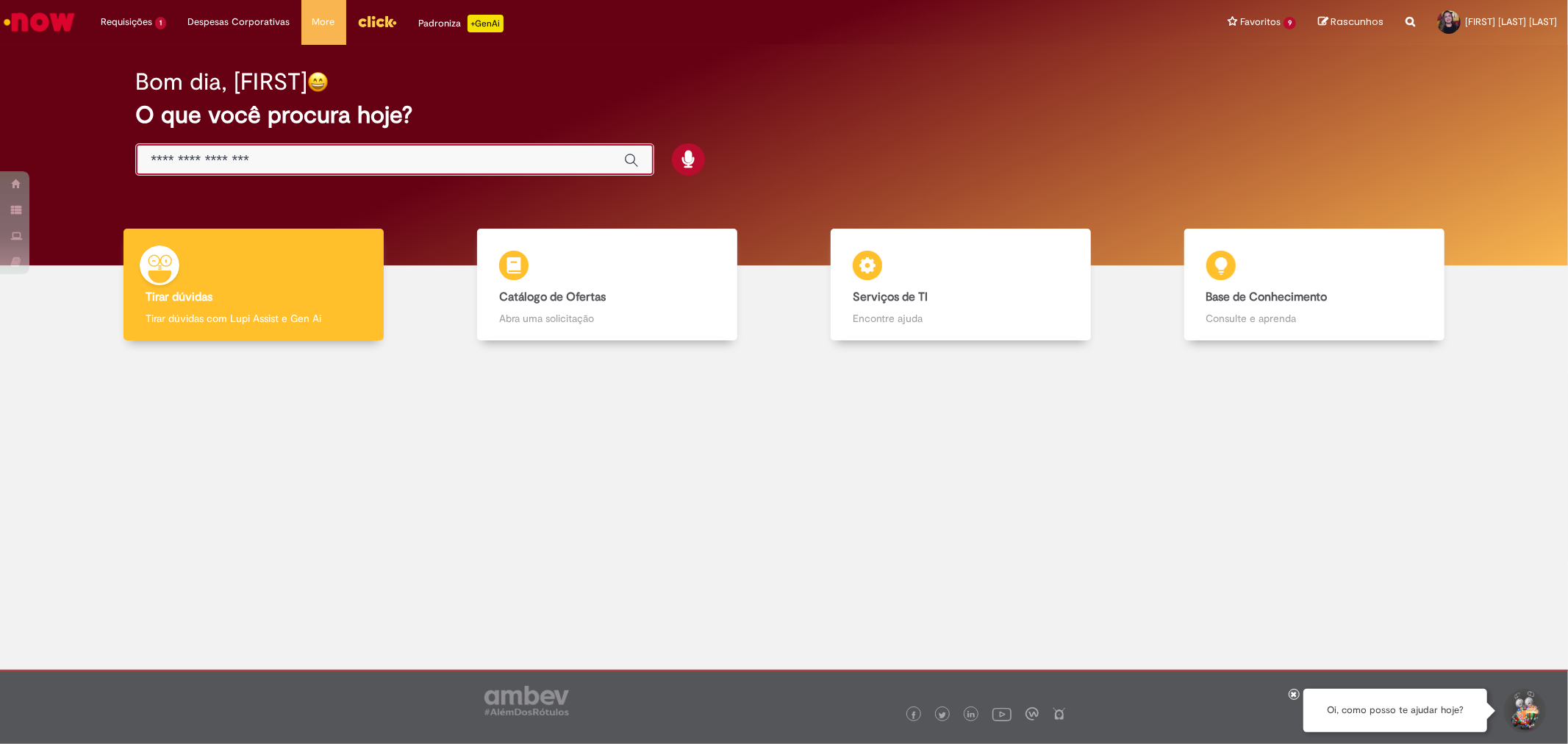 click at bounding box center [380, 160] 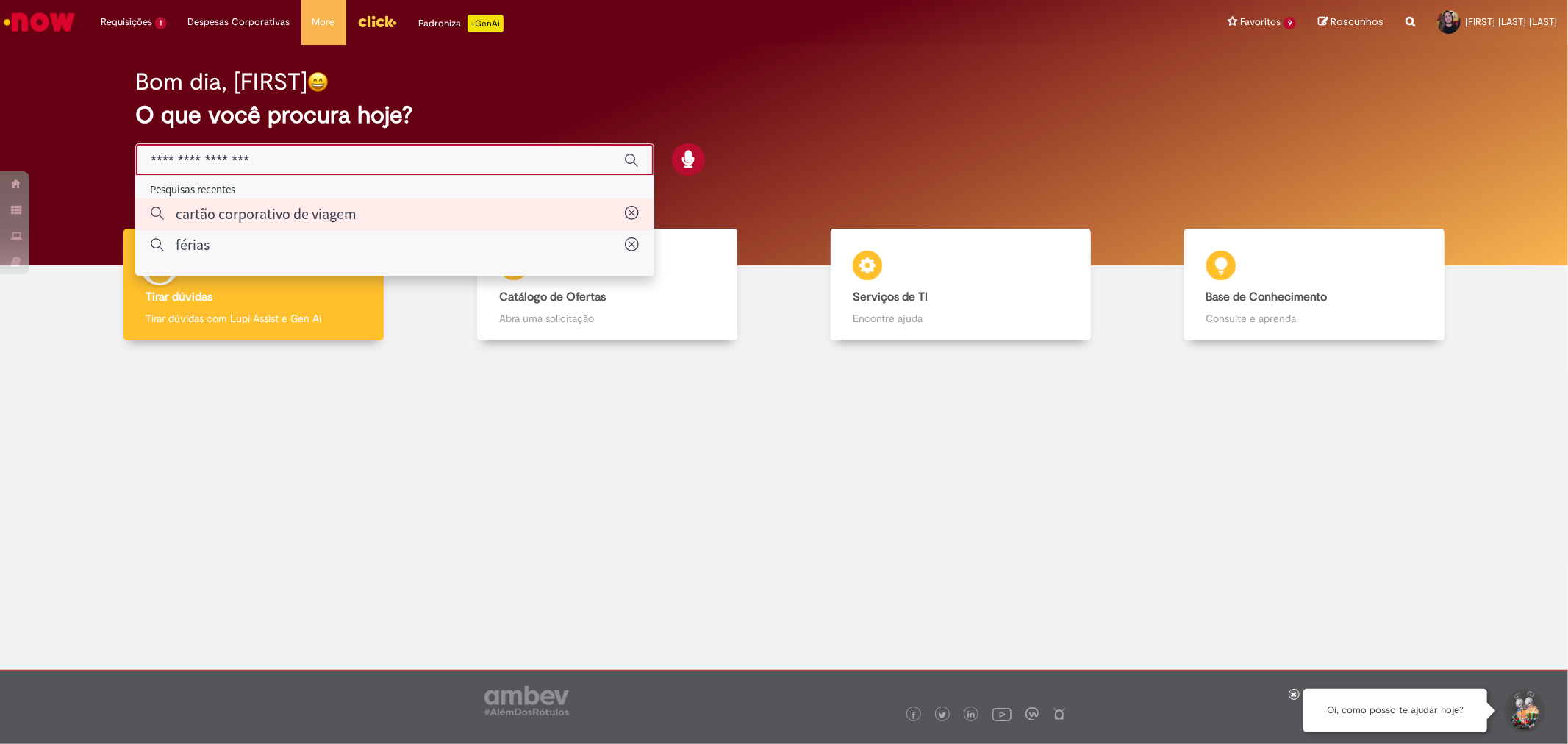 type on "**********" 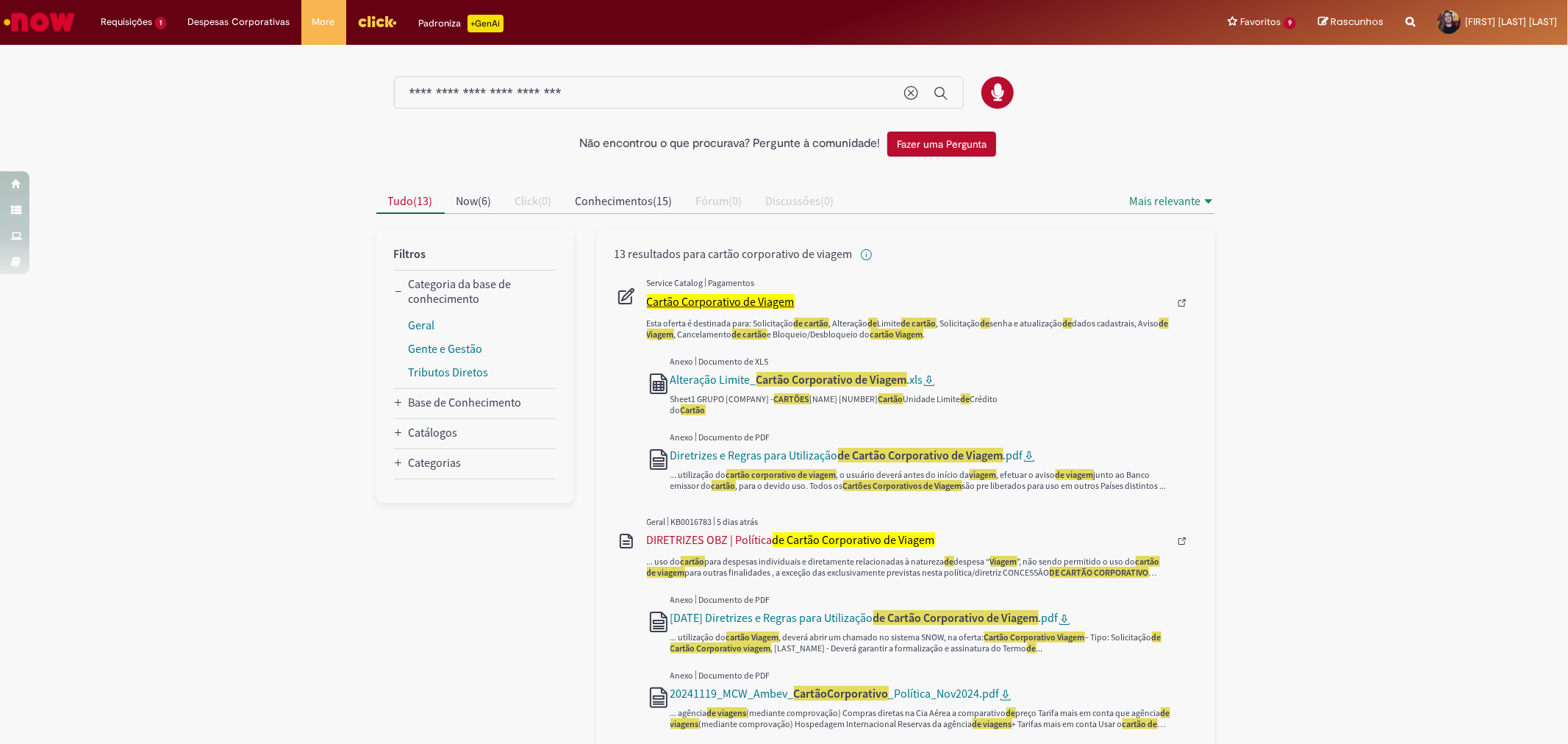 click on "Cartão Corporativo de Viagem" at bounding box center (720, 301) 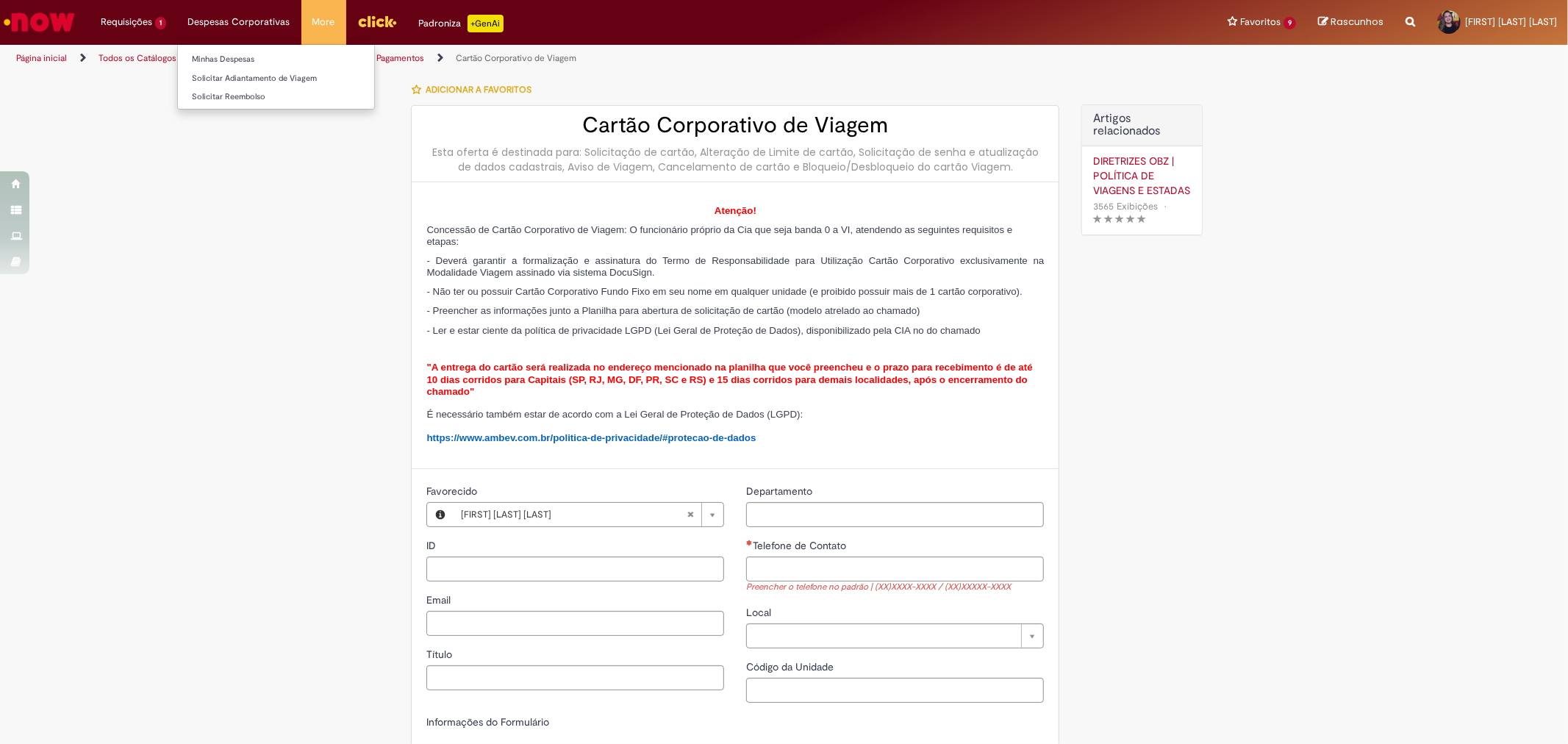 type on "********" 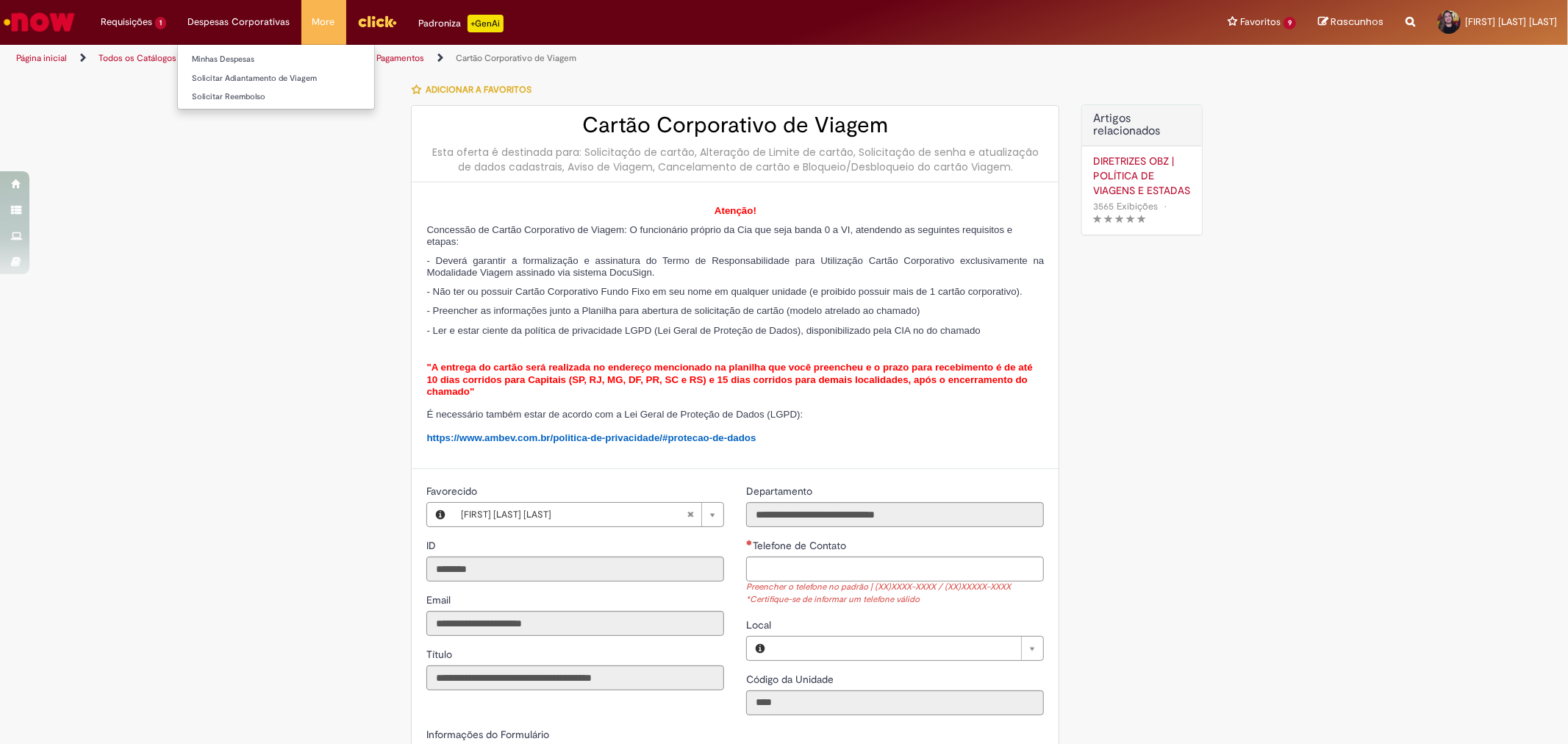 type on "**********" 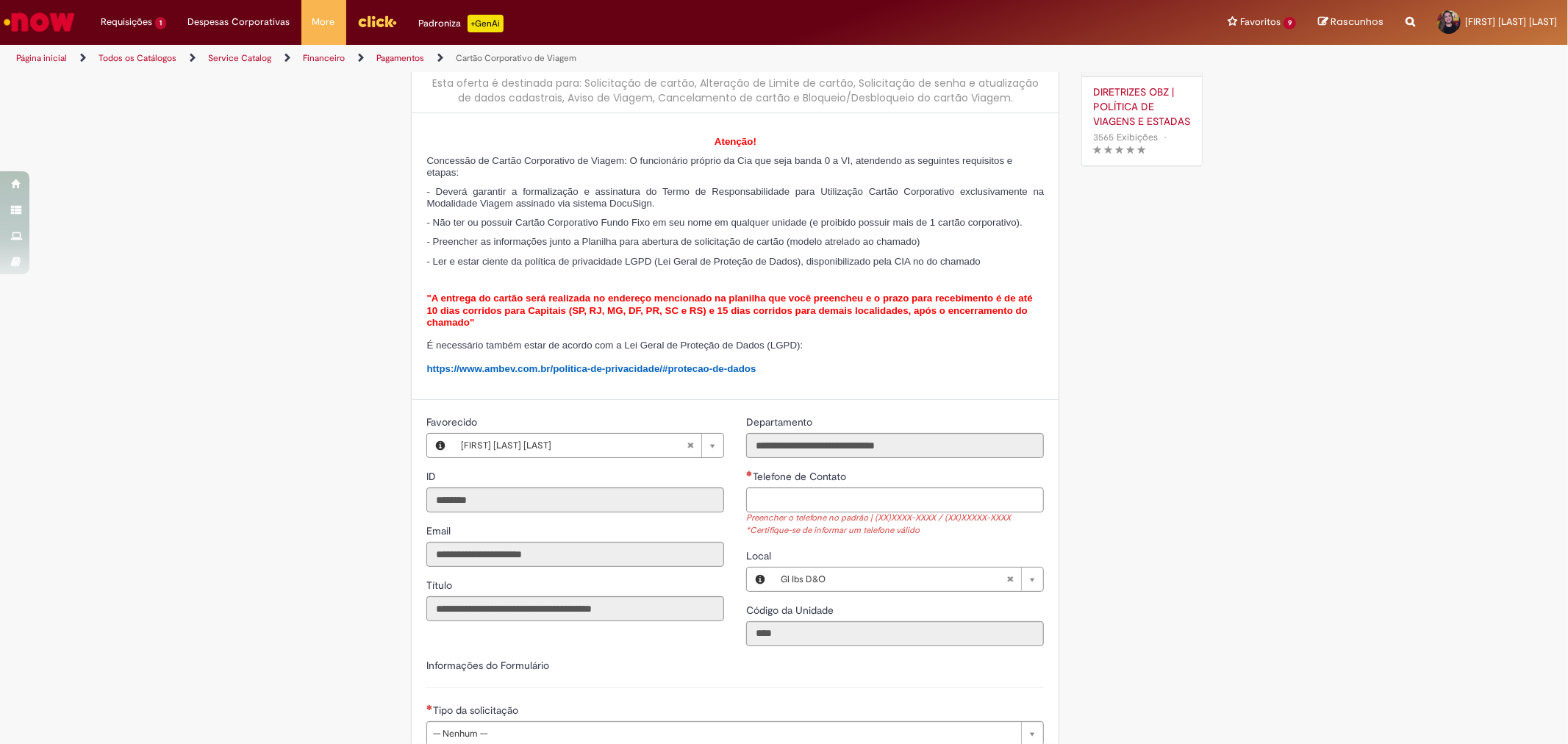 scroll, scrollTop: 163, scrollLeft: 0, axis: vertical 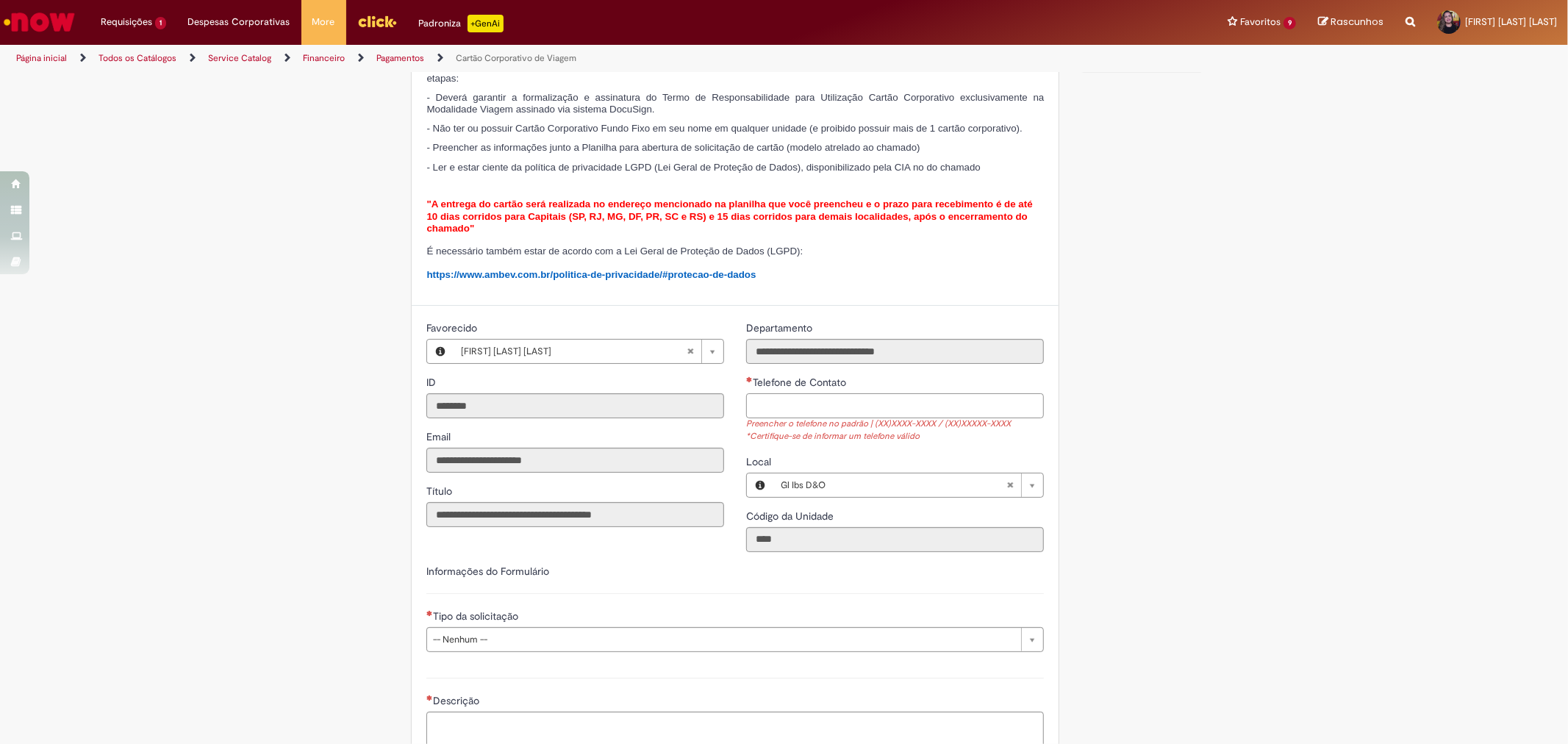 click on "Telefone de Contato" at bounding box center [895, 406] 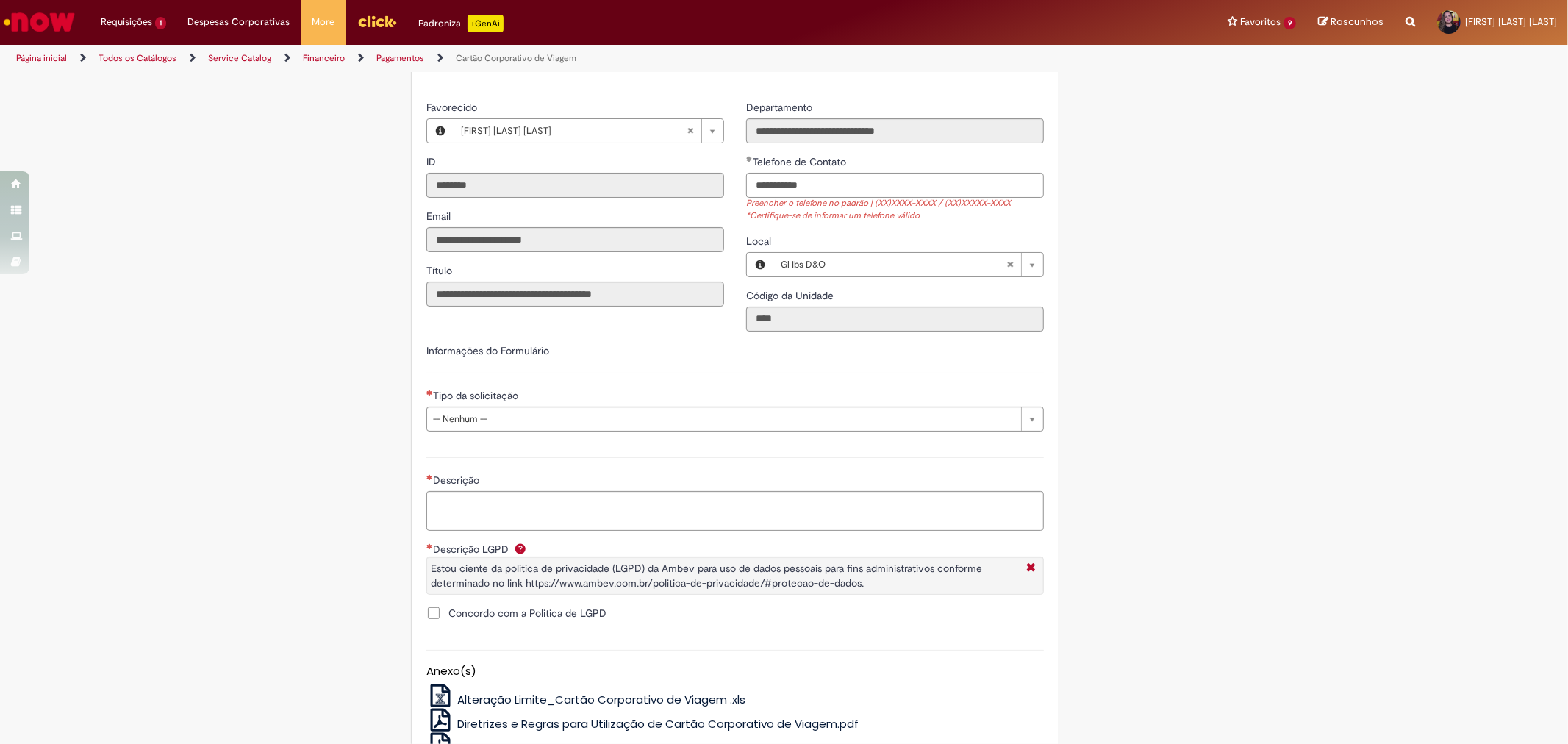 scroll, scrollTop: 408, scrollLeft: 0, axis: vertical 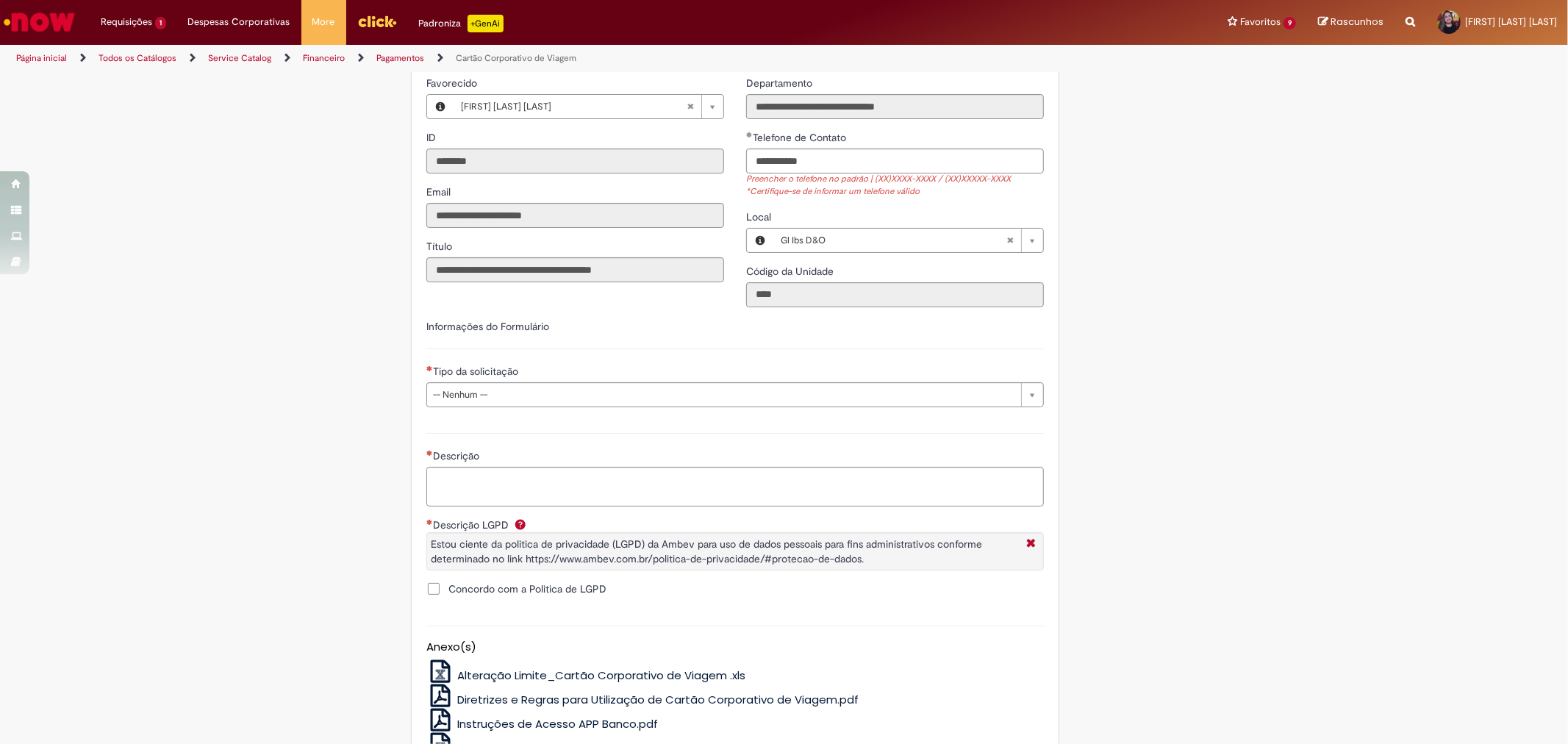 type on "**********" 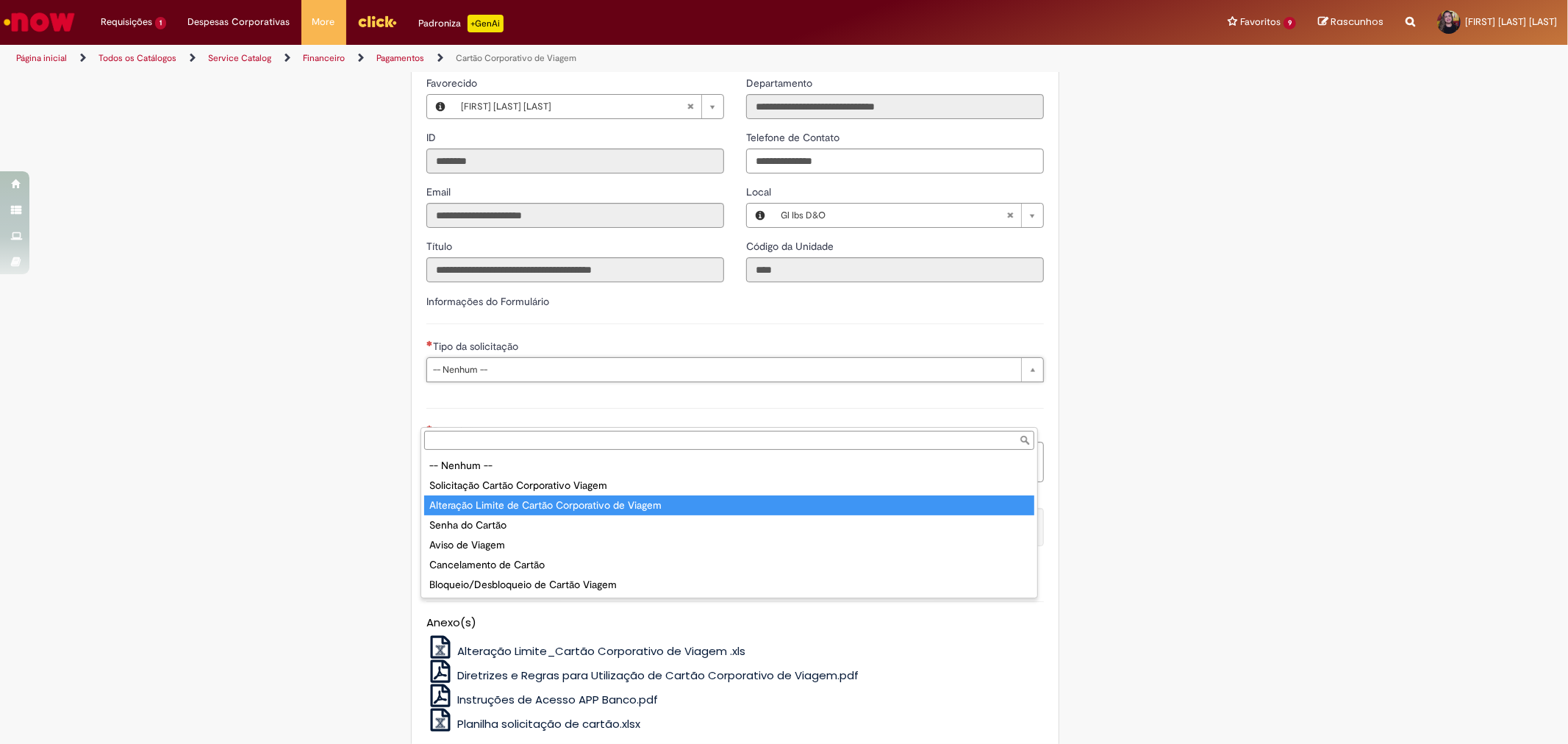 type on "**********" 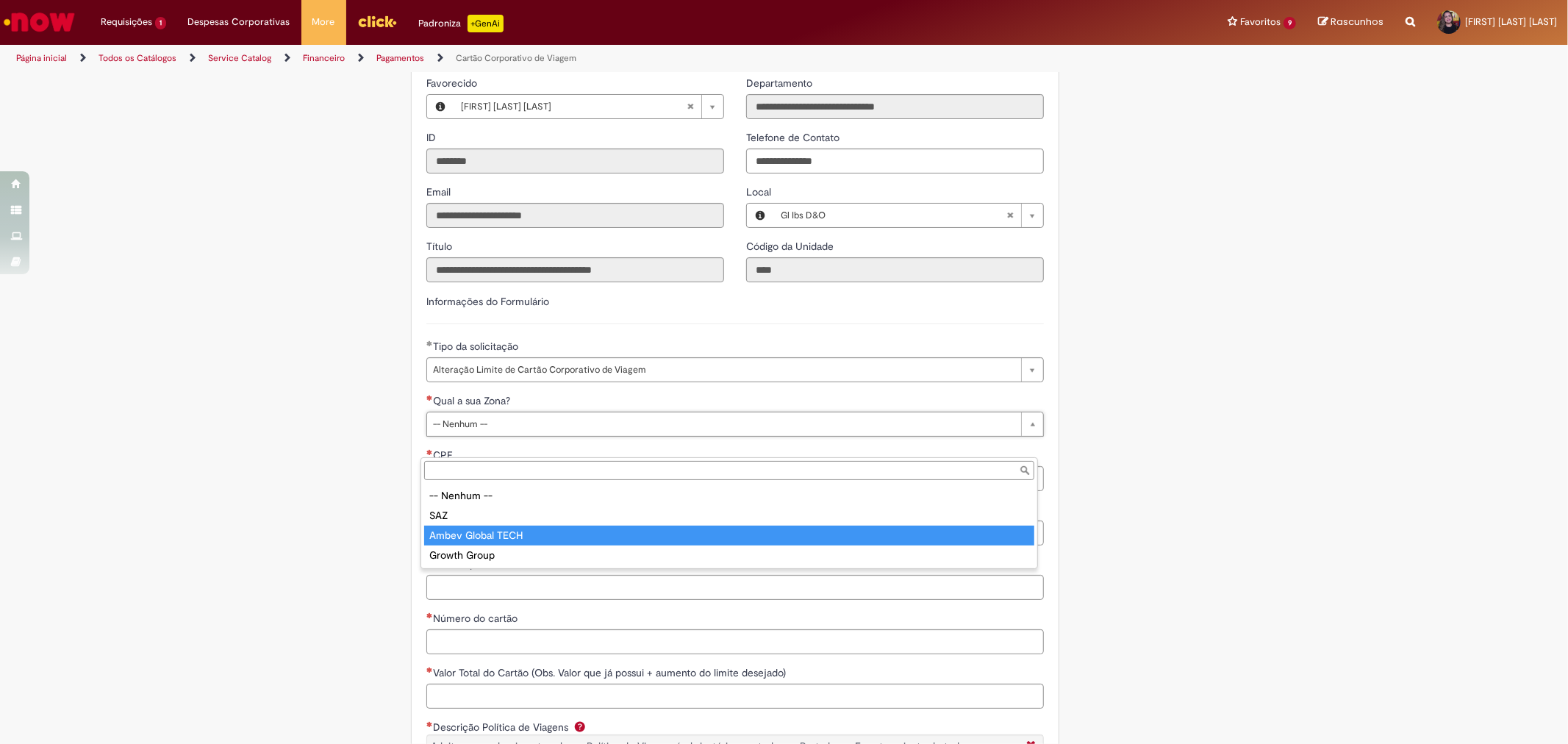 type on "**********" 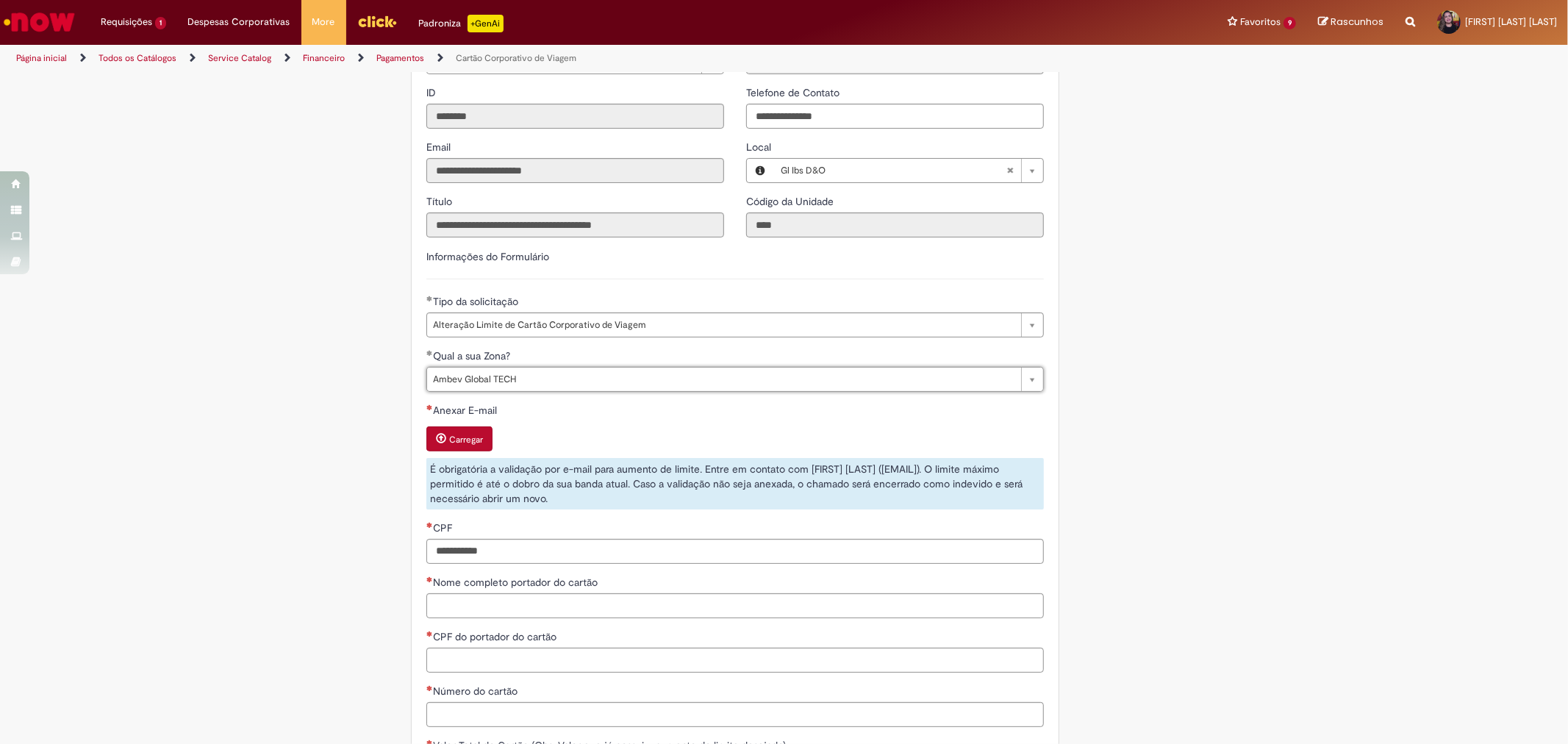 scroll, scrollTop: 490, scrollLeft: 0, axis: vertical 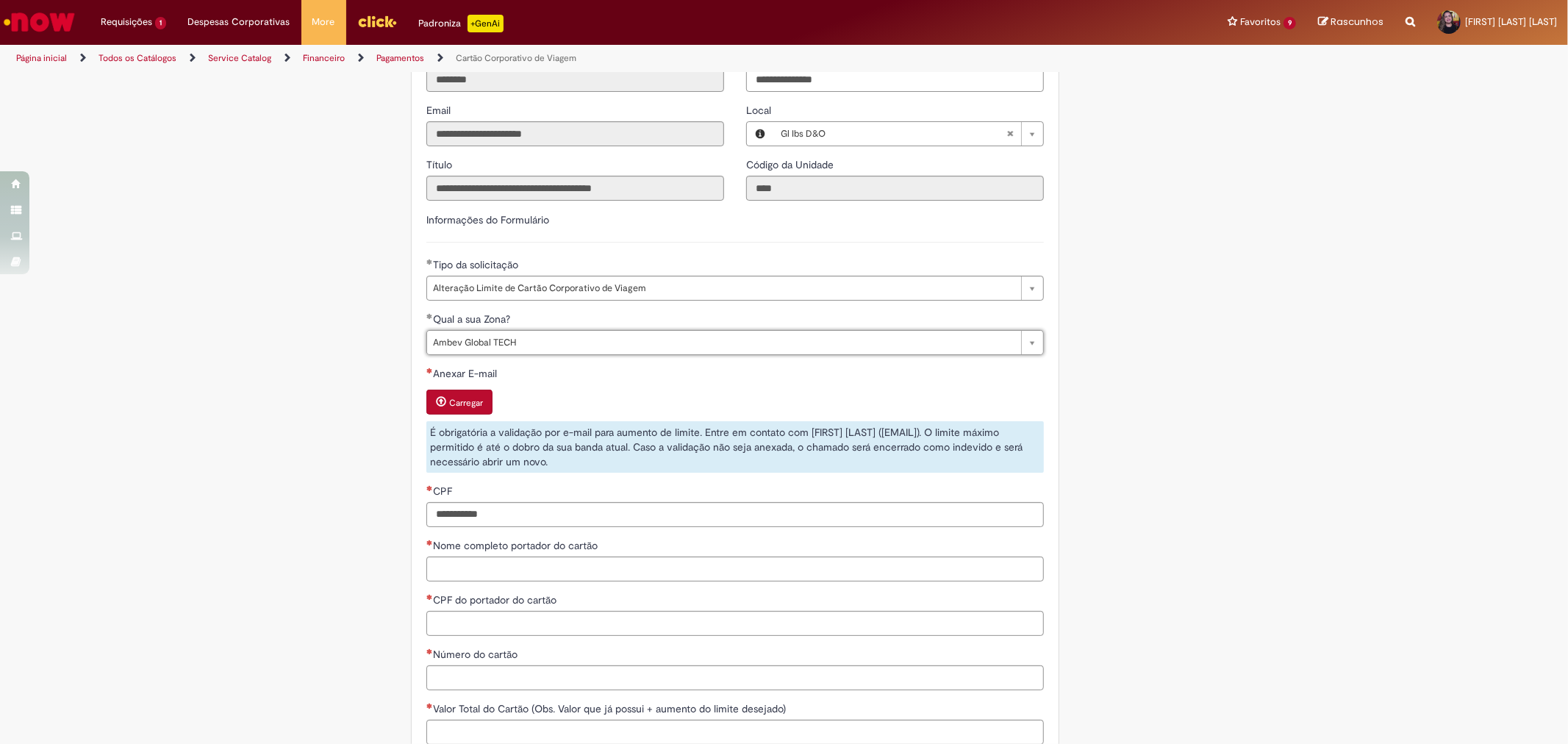 click on "Carregar" at bounding box center (466, 403) 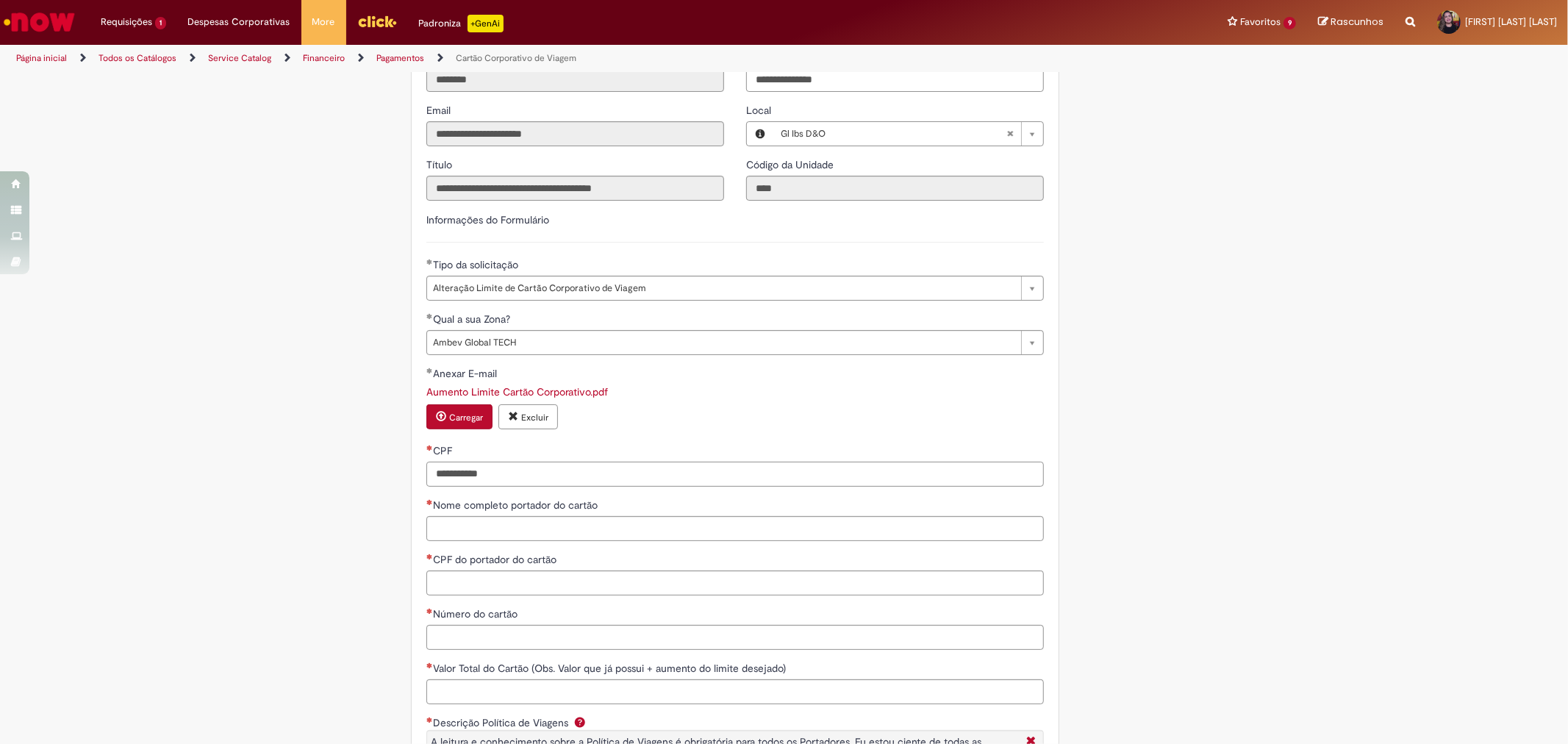 click on "CPF" at bounding box center [735, 474] 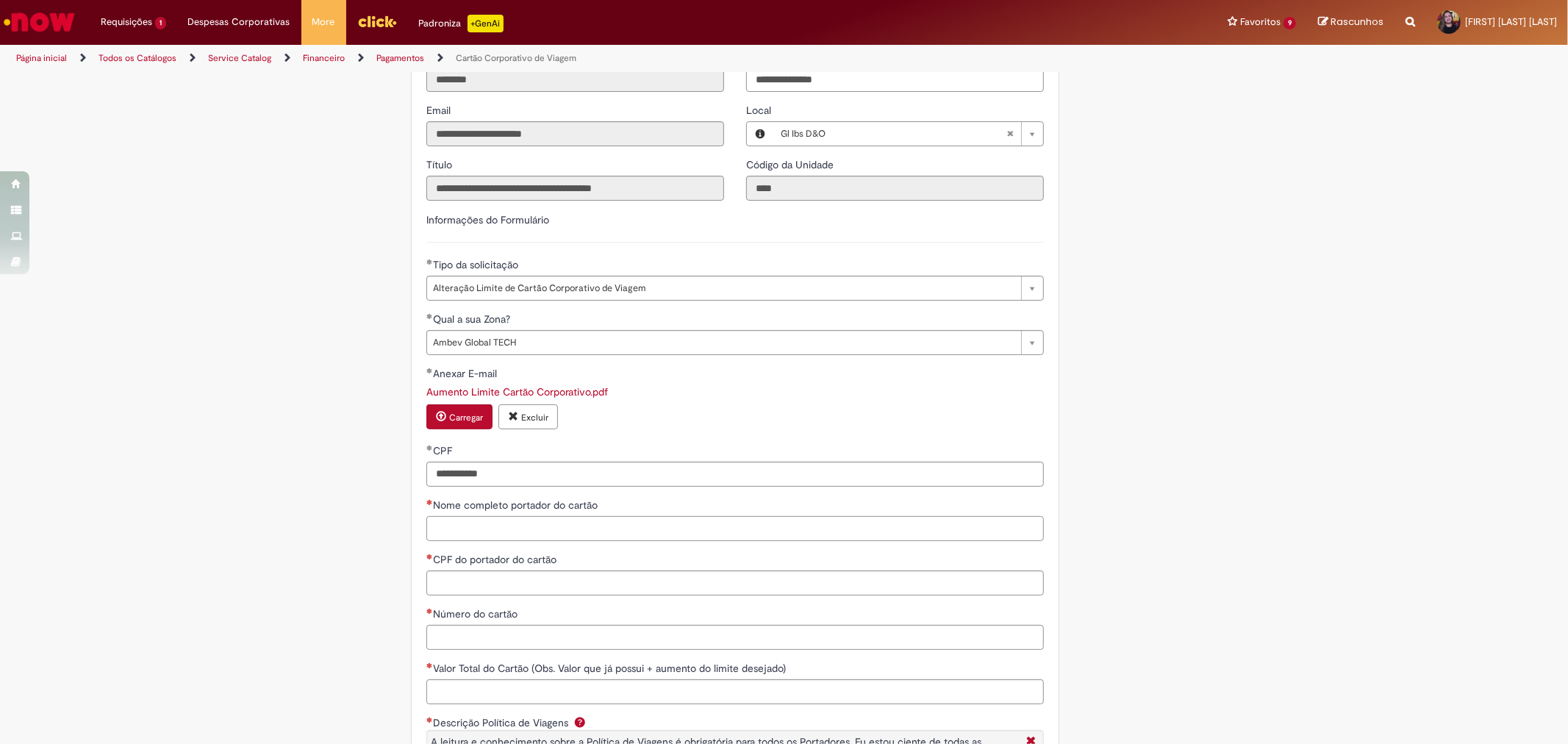 type on "**********" 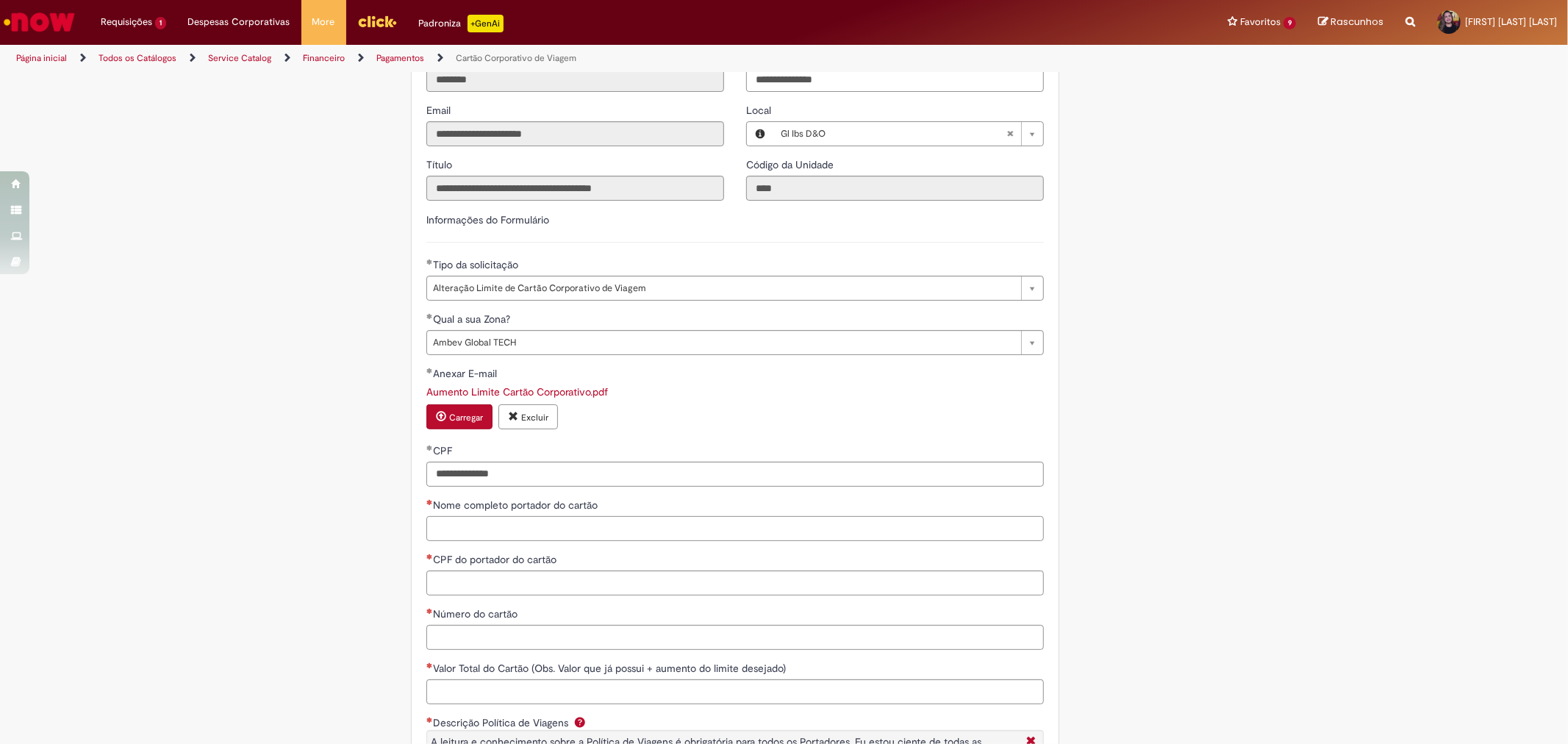 click on "Nome completo portador do cartão" at bounding box center [735, 529] 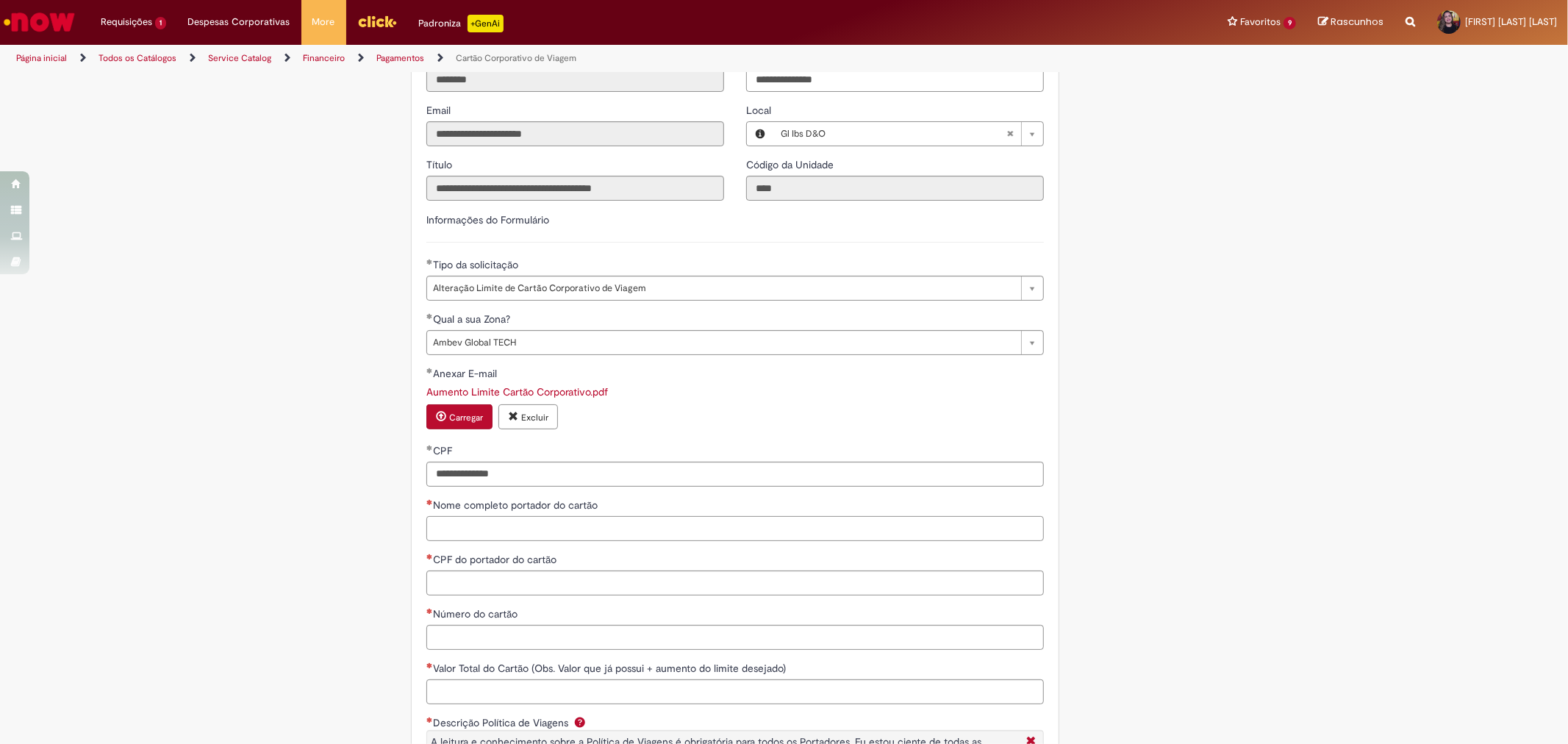 click on "Nome completo portador do cartão" at bounding box center [735, 529] 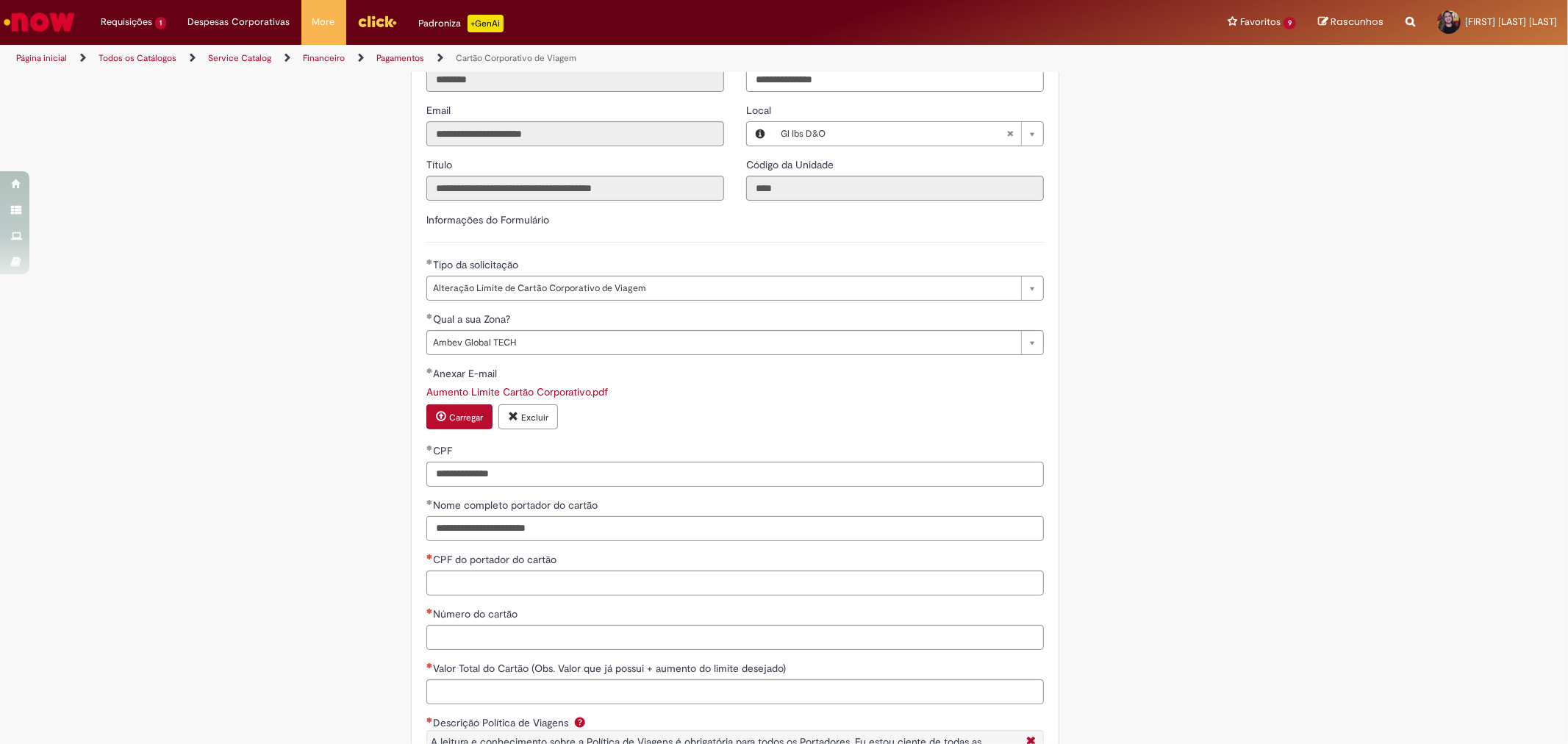 type on "**********" 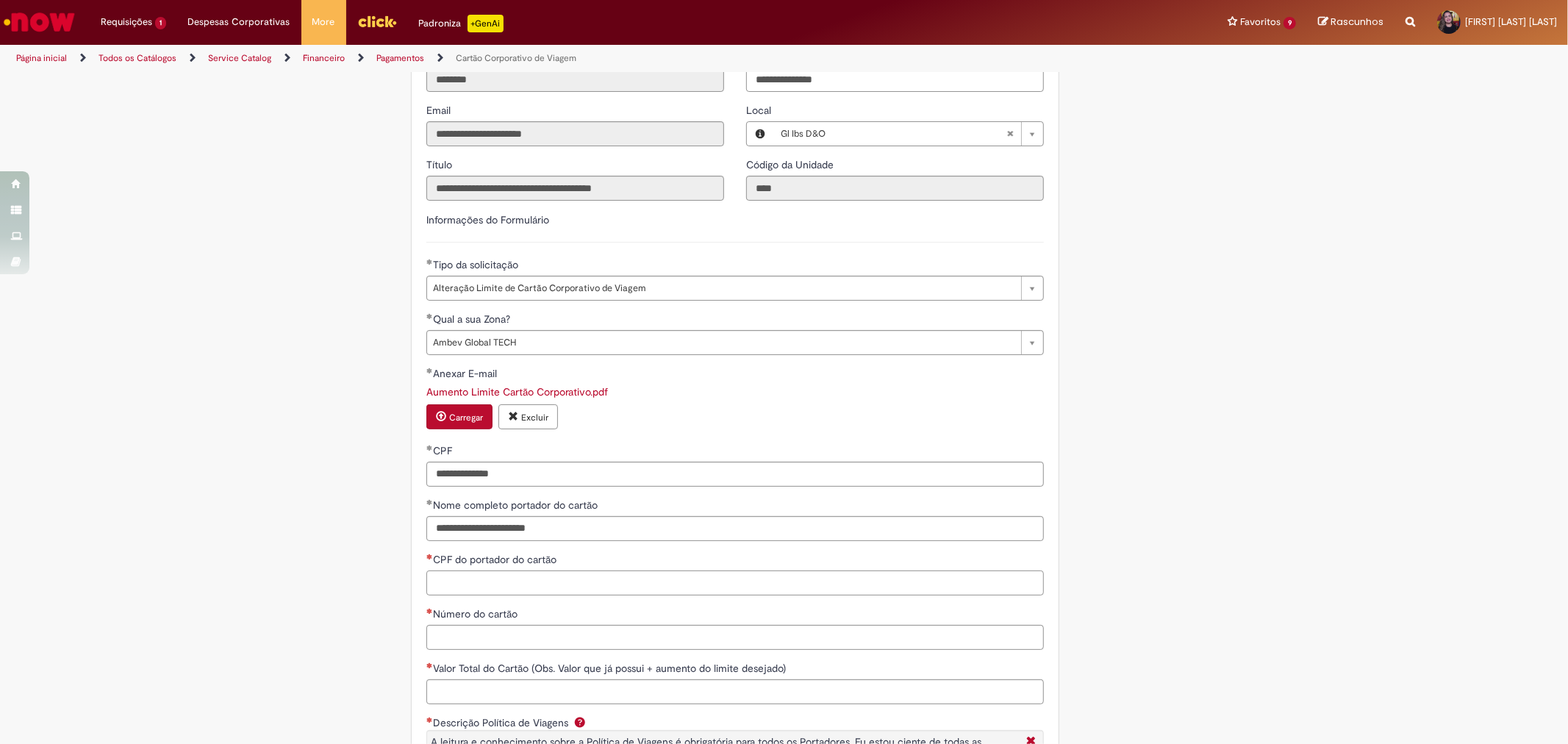 click on "CPF do portador do cartão" at bounding box center [735, 583] 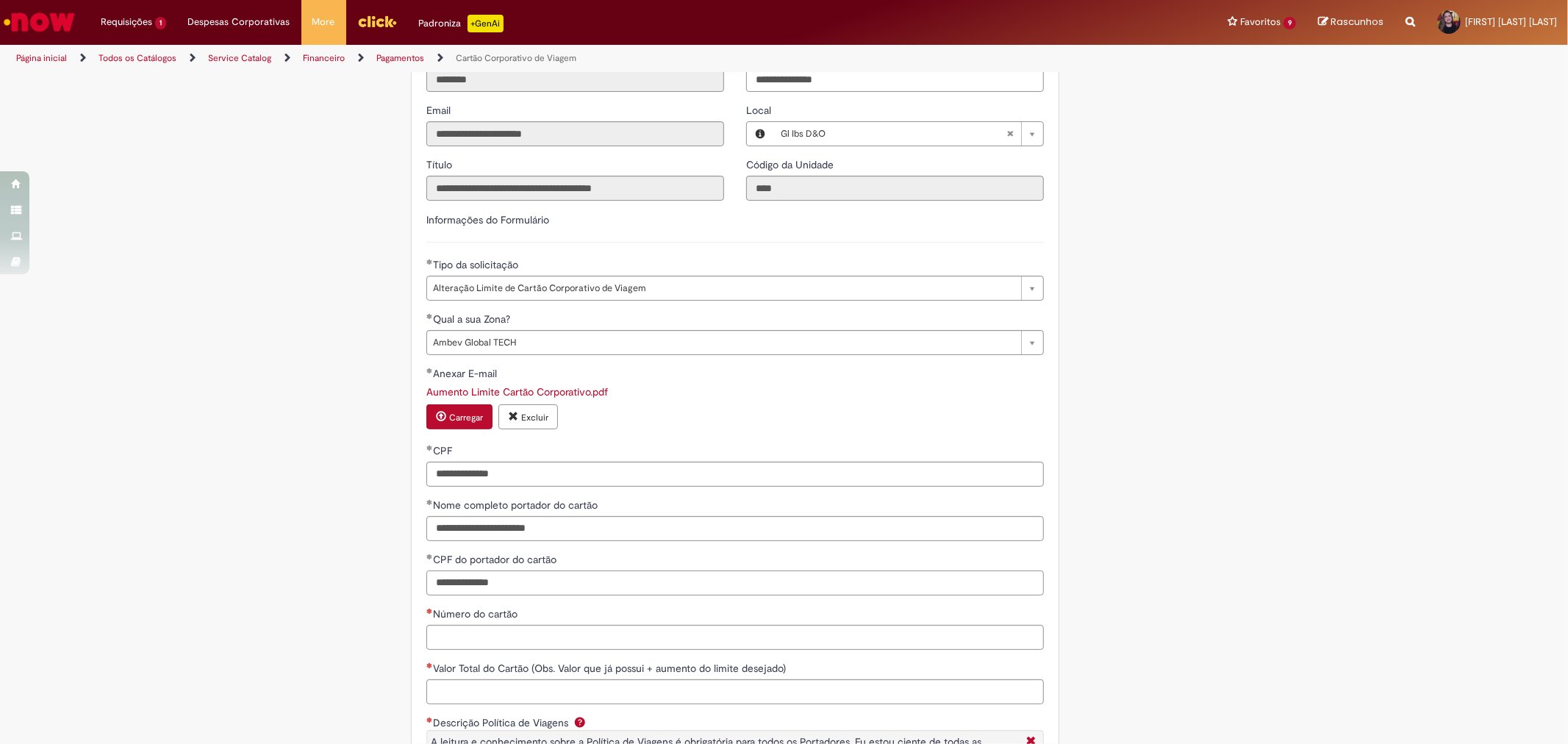type on "**********" 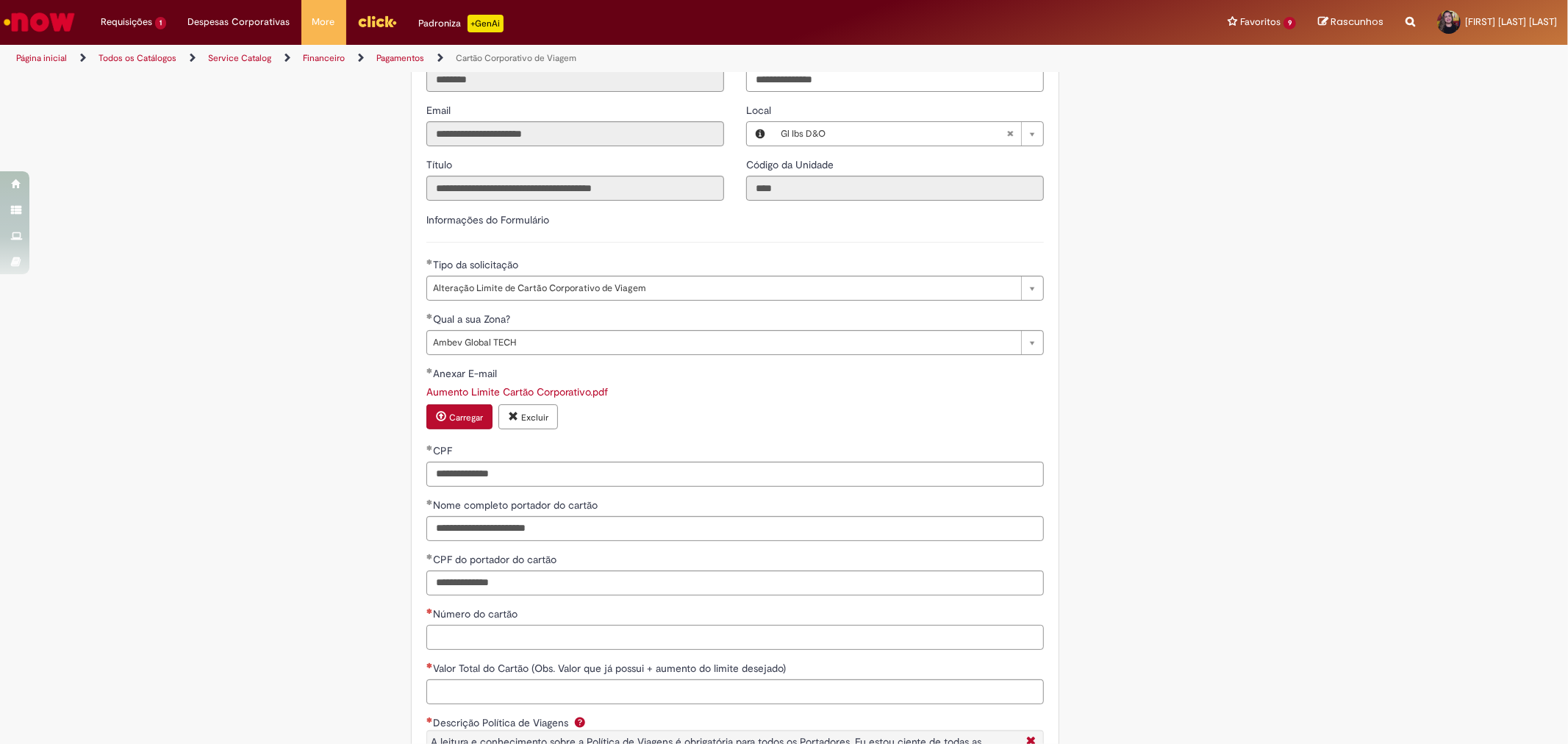 click on "Número do cartão" at bounding box center [735, 637] 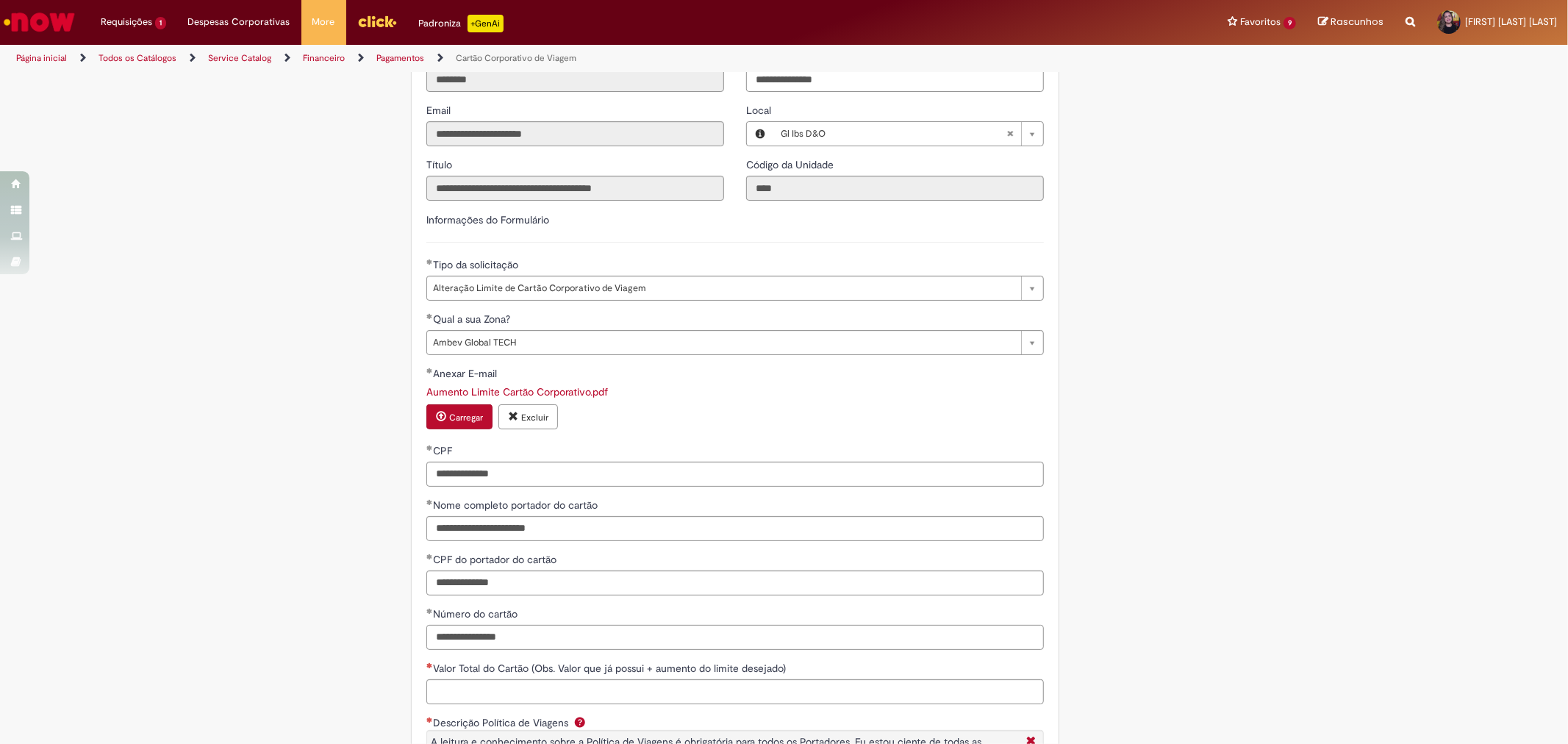 type on "**********" 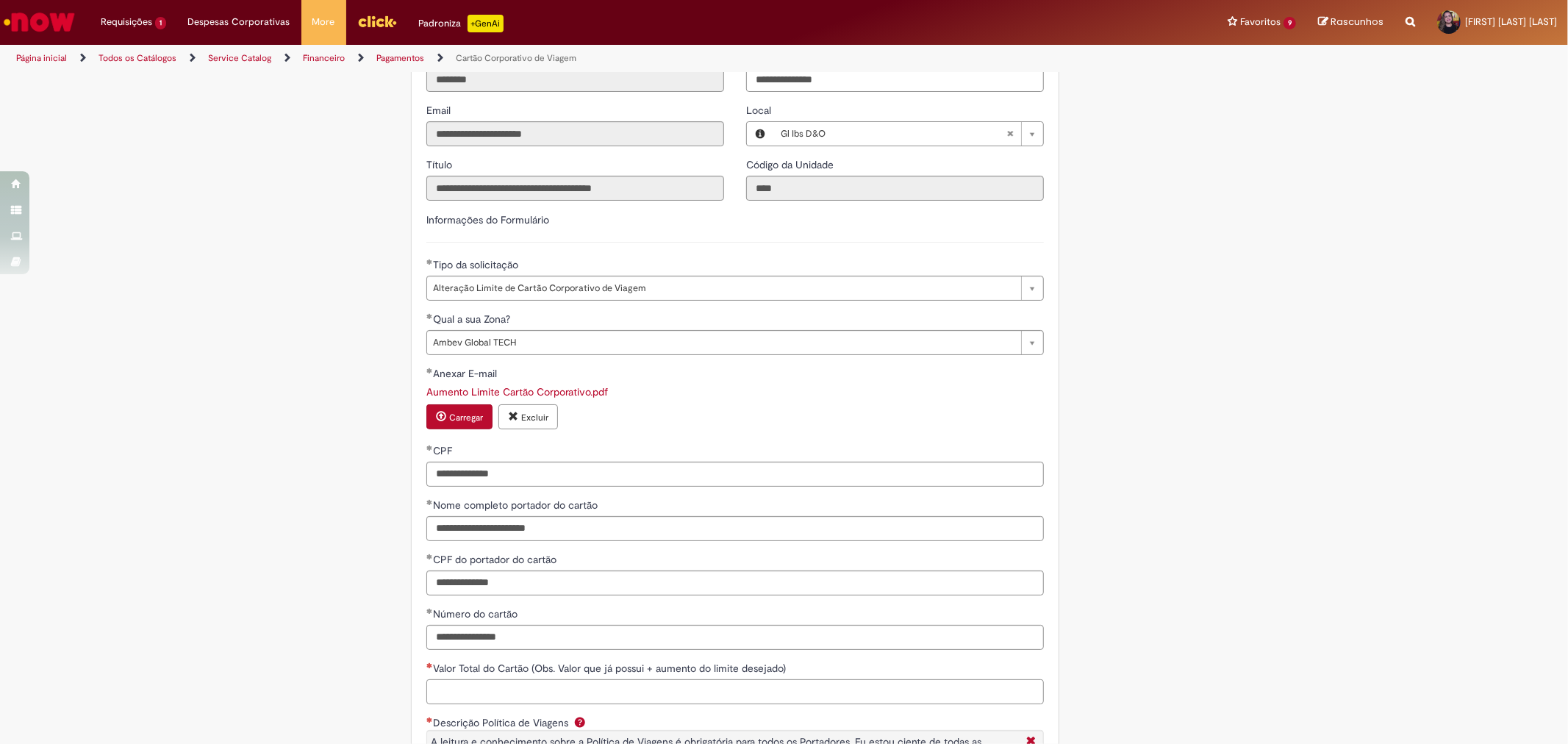 click on "Valor Total do Cartão  (Obs. Valor que já possui + aumento do limite desejado)" at bounding box center (735, 692) 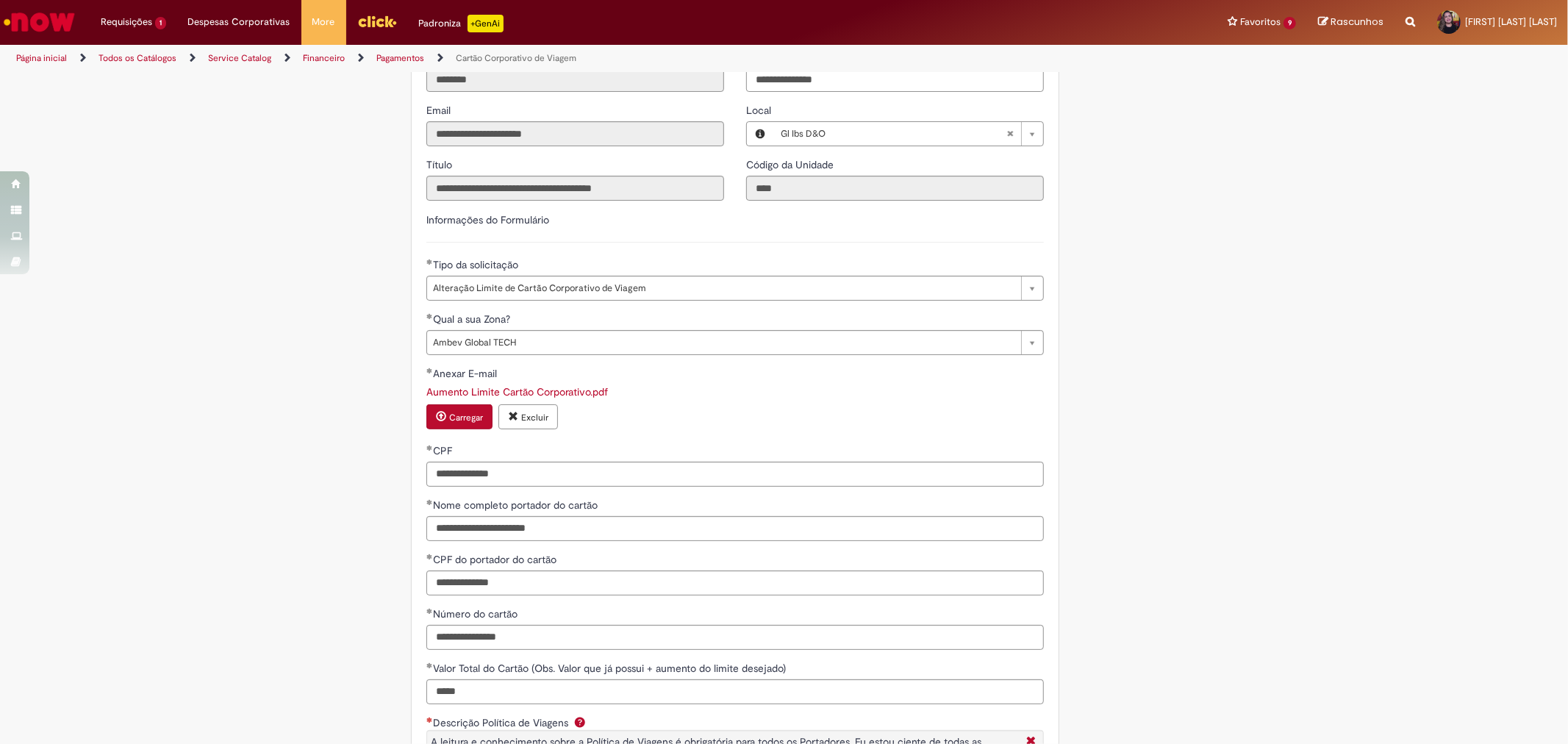 type on "**********" 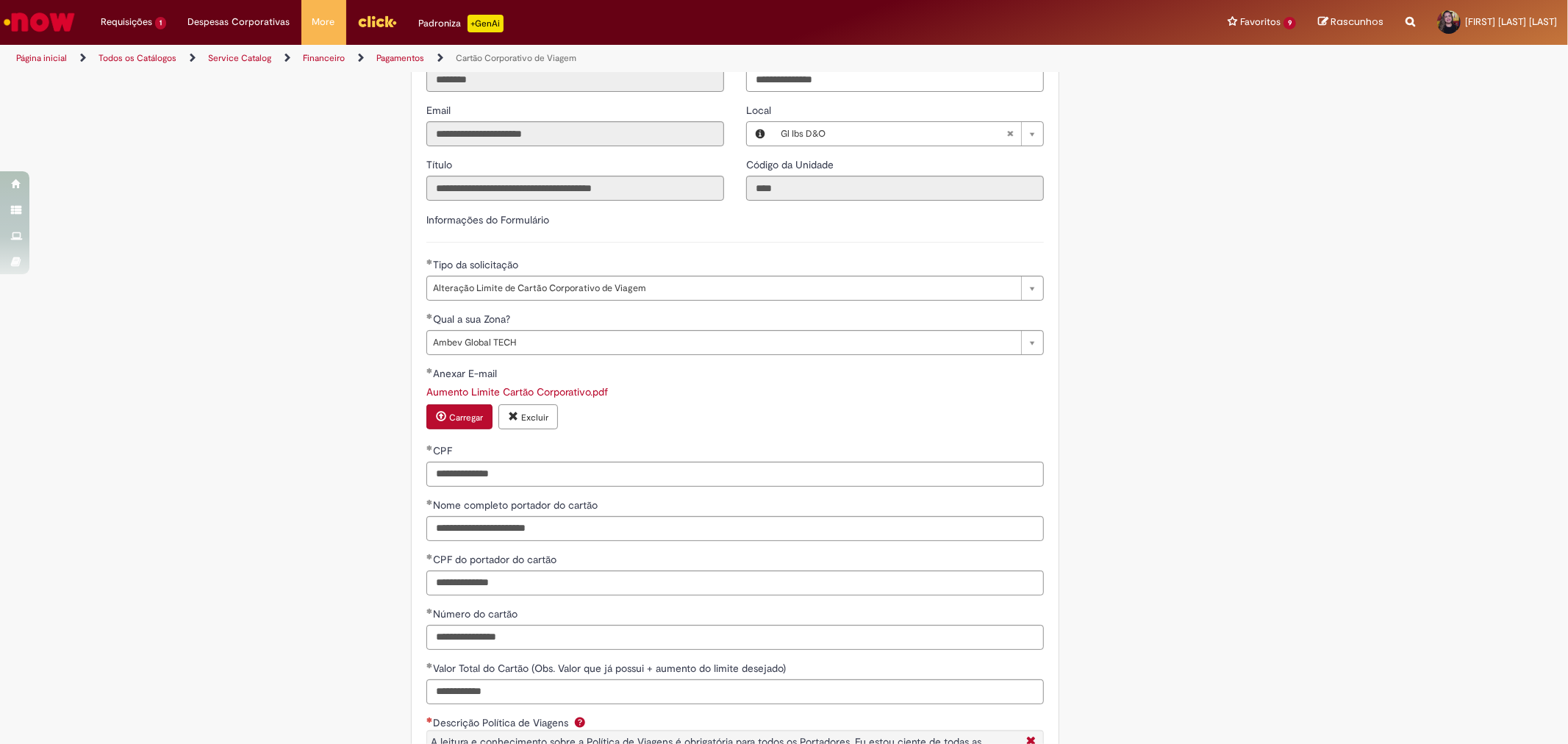 click on "Adicionar a Favoritos
Cartão Corporativo de Viagem
Esta oferta é destinada para: Solicitação de cartão, Alteração de Limite de cartão, Solicitação de senha e atualização de dados cadastrais, Aviso de Viagem, Cancelamento de cartão e Bloqueio/Desbloqueio do cartão Viagem.
Atenção!
Concessão de Cartão Corporativo de Viagem: O funcionário próprio da Cia que seja banda 0 a VI, atendendo as seguintes requisitos e etapas:
- Deverá garantir a formalização e assinatura do Termo de Responsabilidade para Utilização Cartão Corporativo exclusivamente na Modalidade Viagem assinado via sistema DocuSign.
- Não ter ou possuir Cartão Corporativo Fundo Fixo em seu nome em qualquer unidade (e proibido possuir mais de 1 cartão corporativo).
- Preencher as informações junto a Planilha para abertura de solicitação de cartão (modelo atrelado ao chamado)" at bounding box center [712, 500] 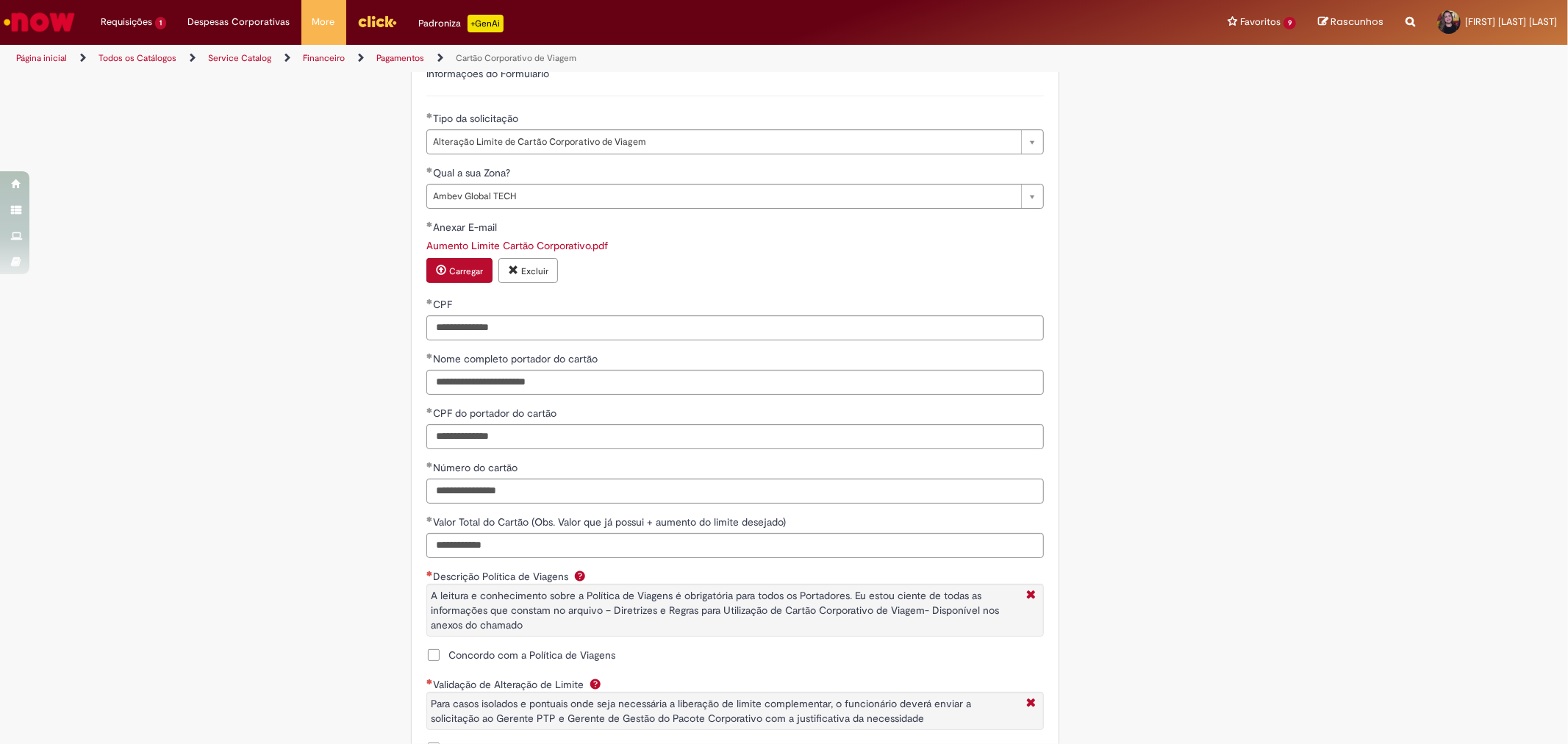 scroll, scrollTop: 653, scrollLeft: 0, axis: vertical 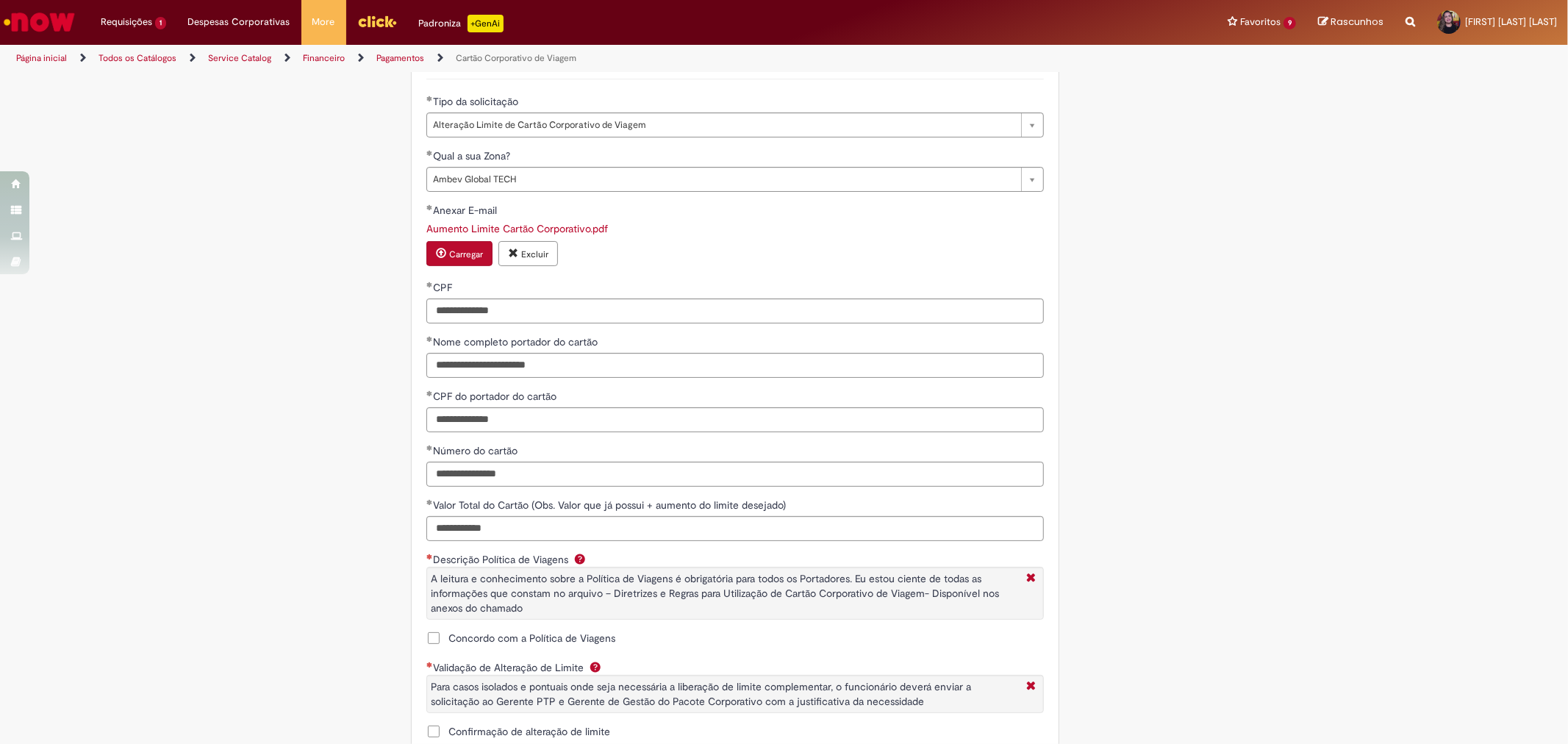 click on "Concordo com a Política de Viagens" at bounding box center (531, 638) 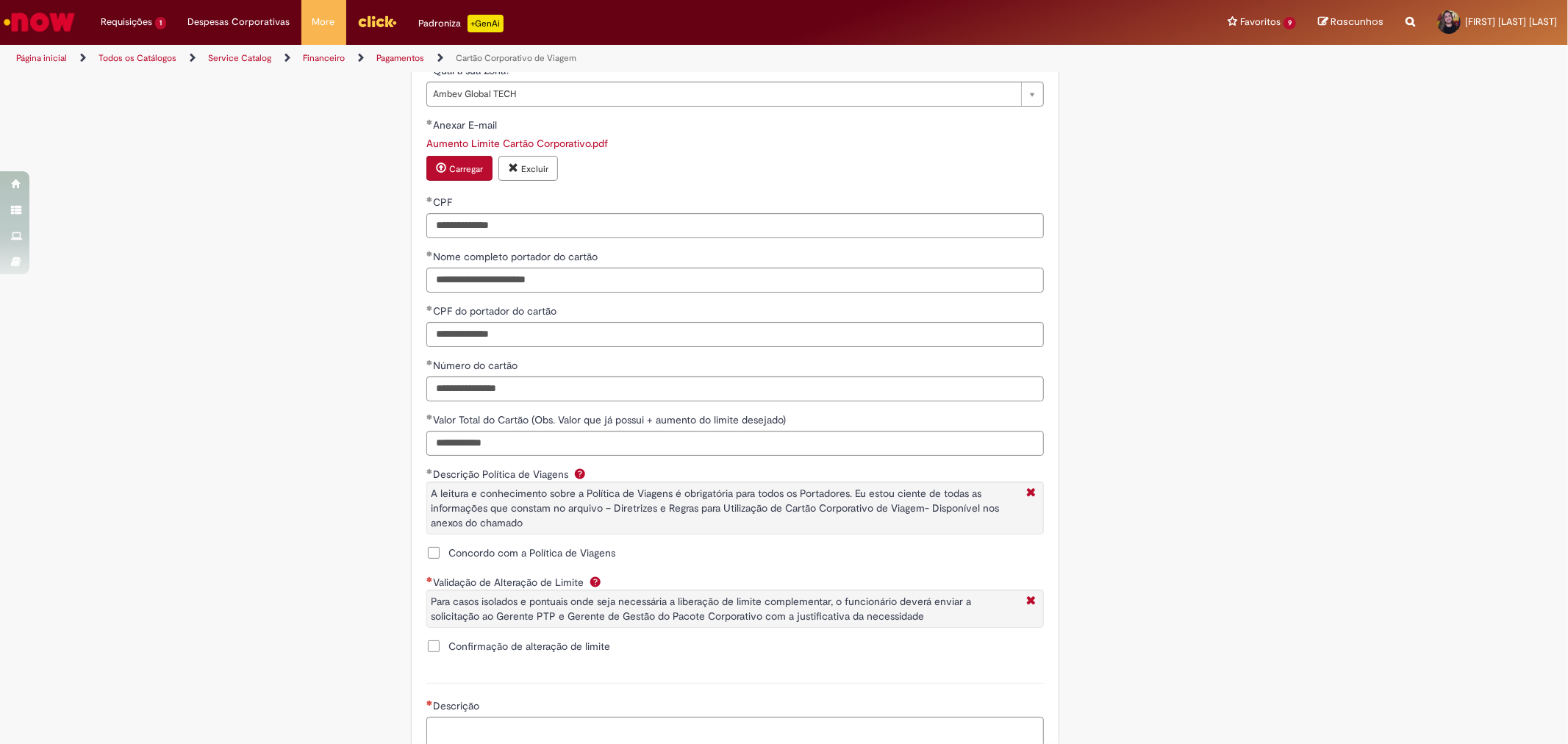 scroll, scrollTop: 817, scrollLeft: 0, axis: vertical 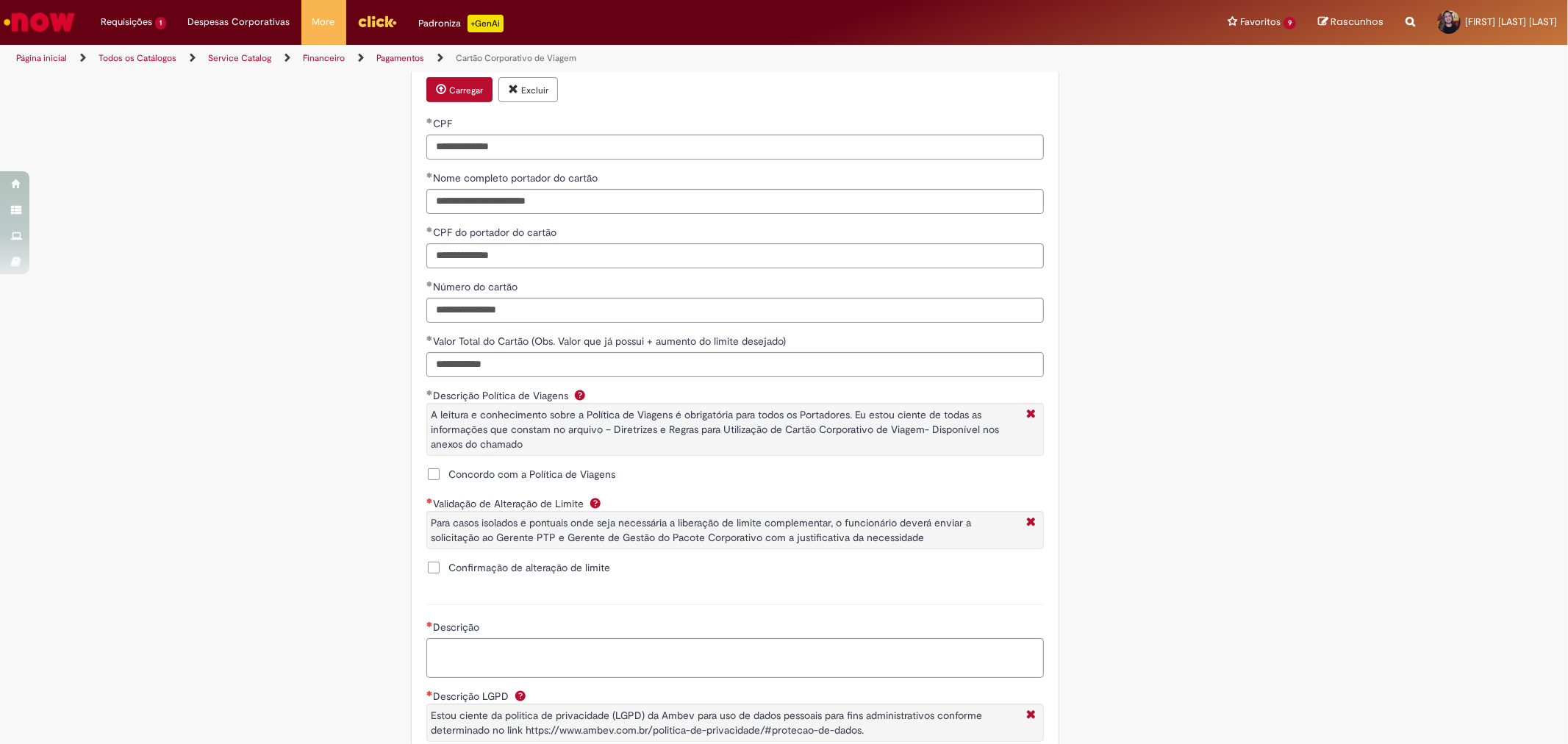 click on "Confirmação de alteração de limite" at bounding box center [529, 568] 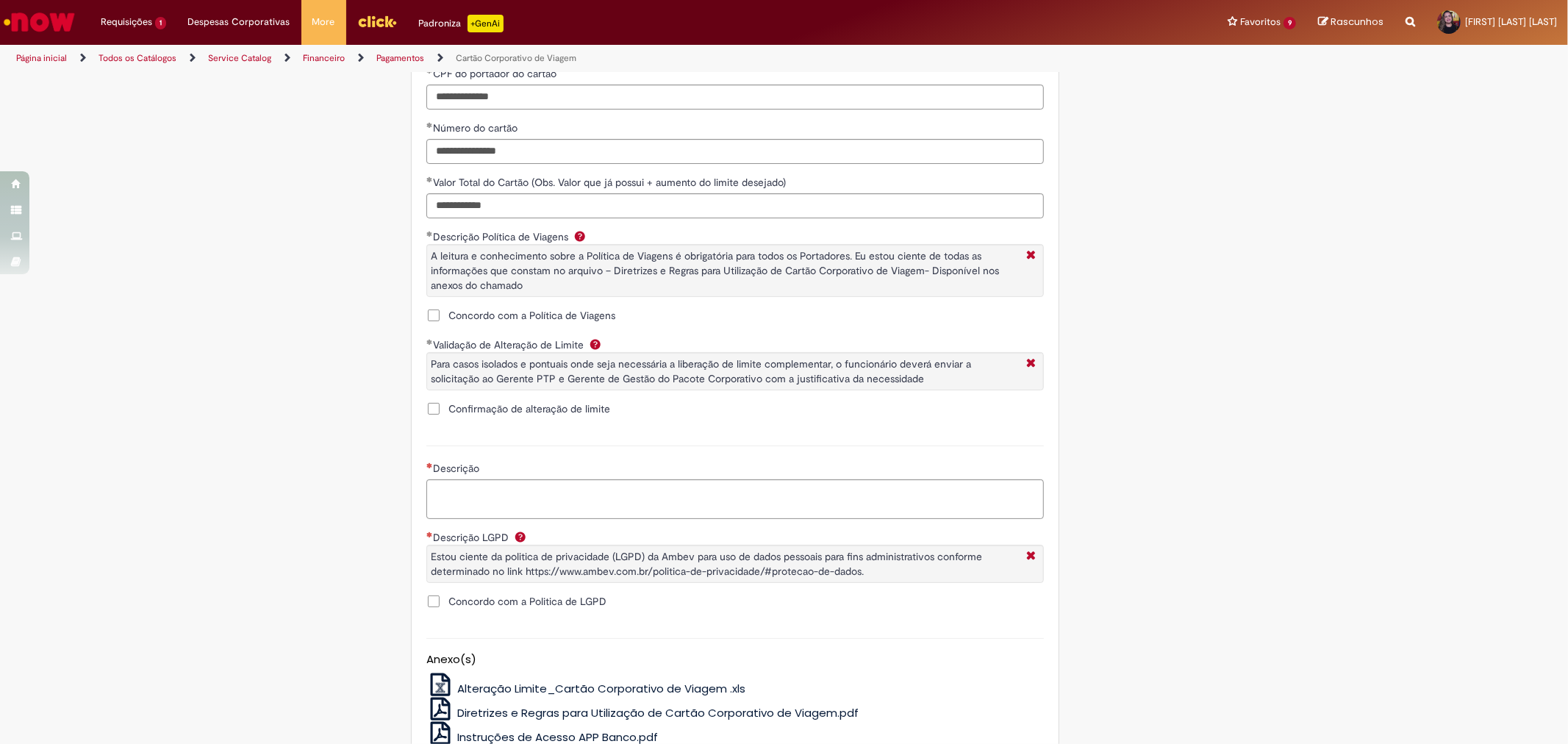 scroll, scrollTop: 980, scrollLeft: 0, axis: vertical 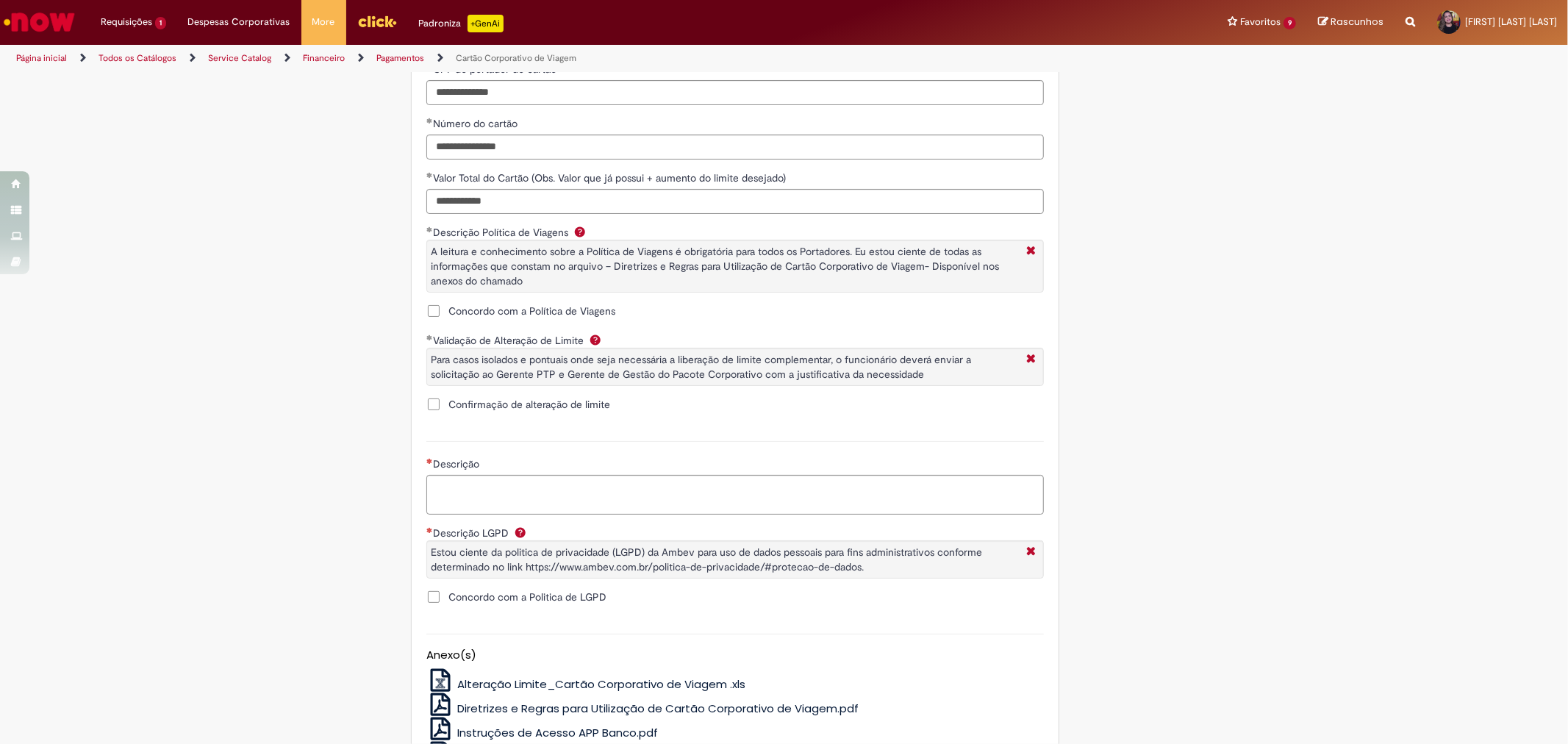 click on "Descrição" at bounding box center (735, 476) 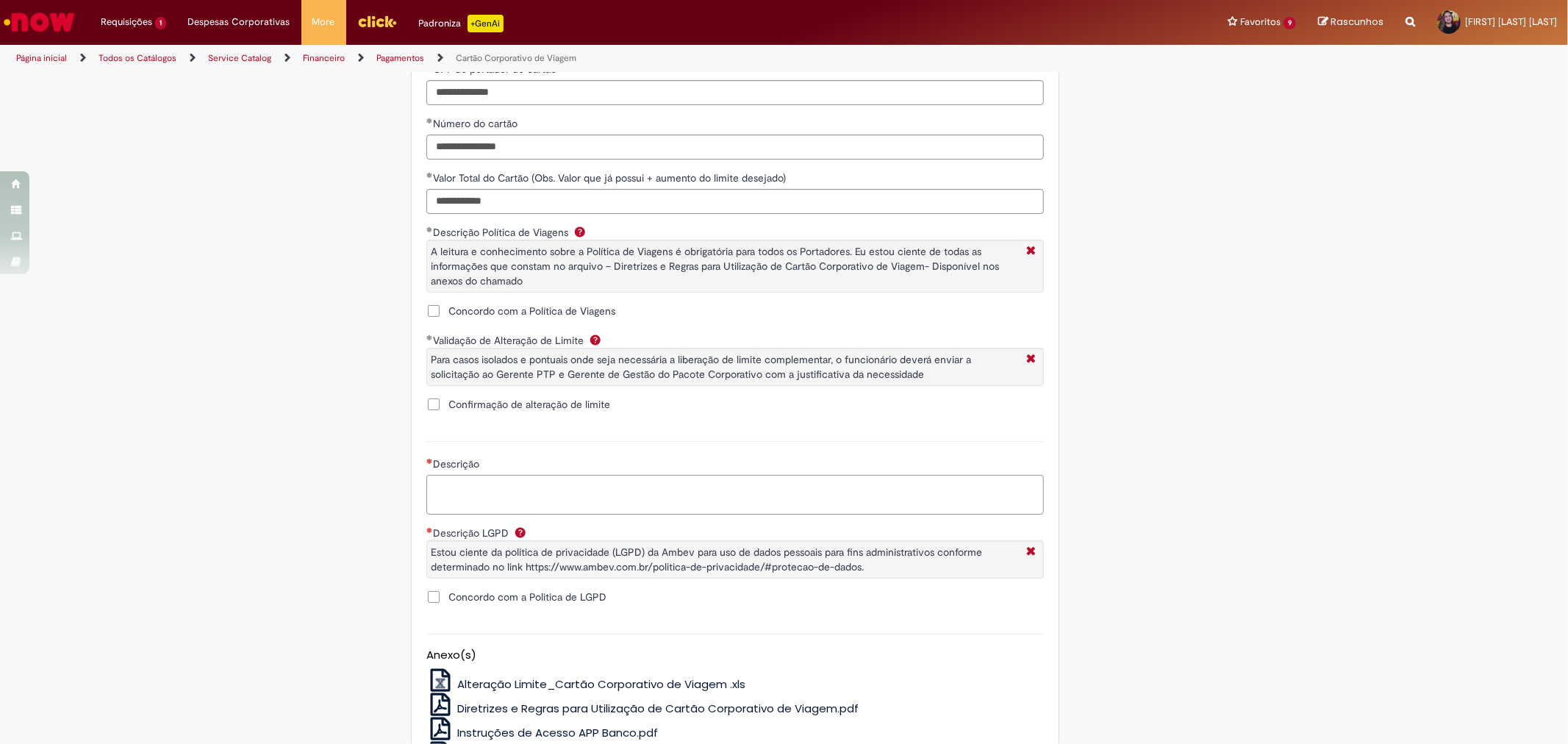 click on "Descrição" at bounding box center [735, 495] 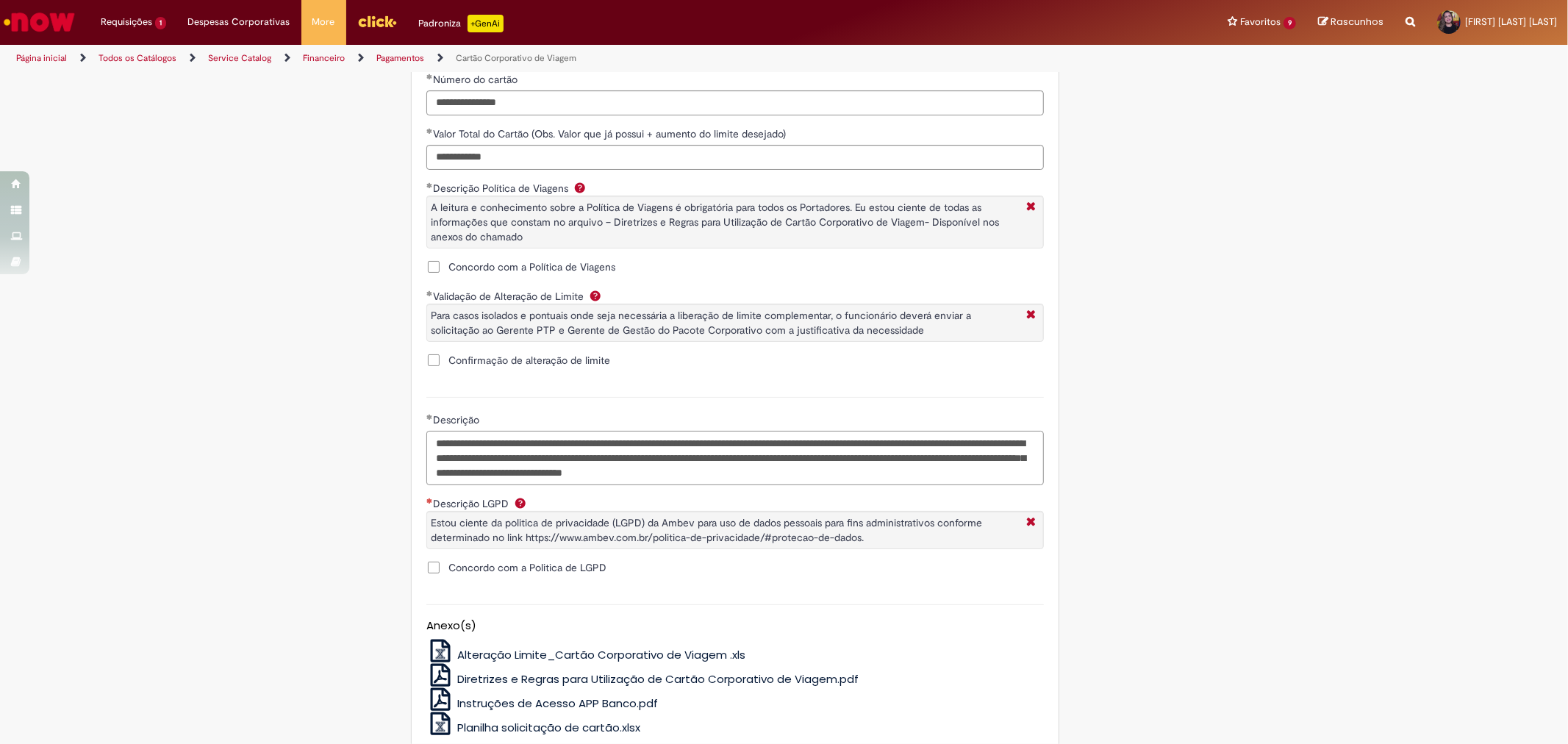scroll, scrollTop: 1062, scrollLeft: 0, axis: vertical 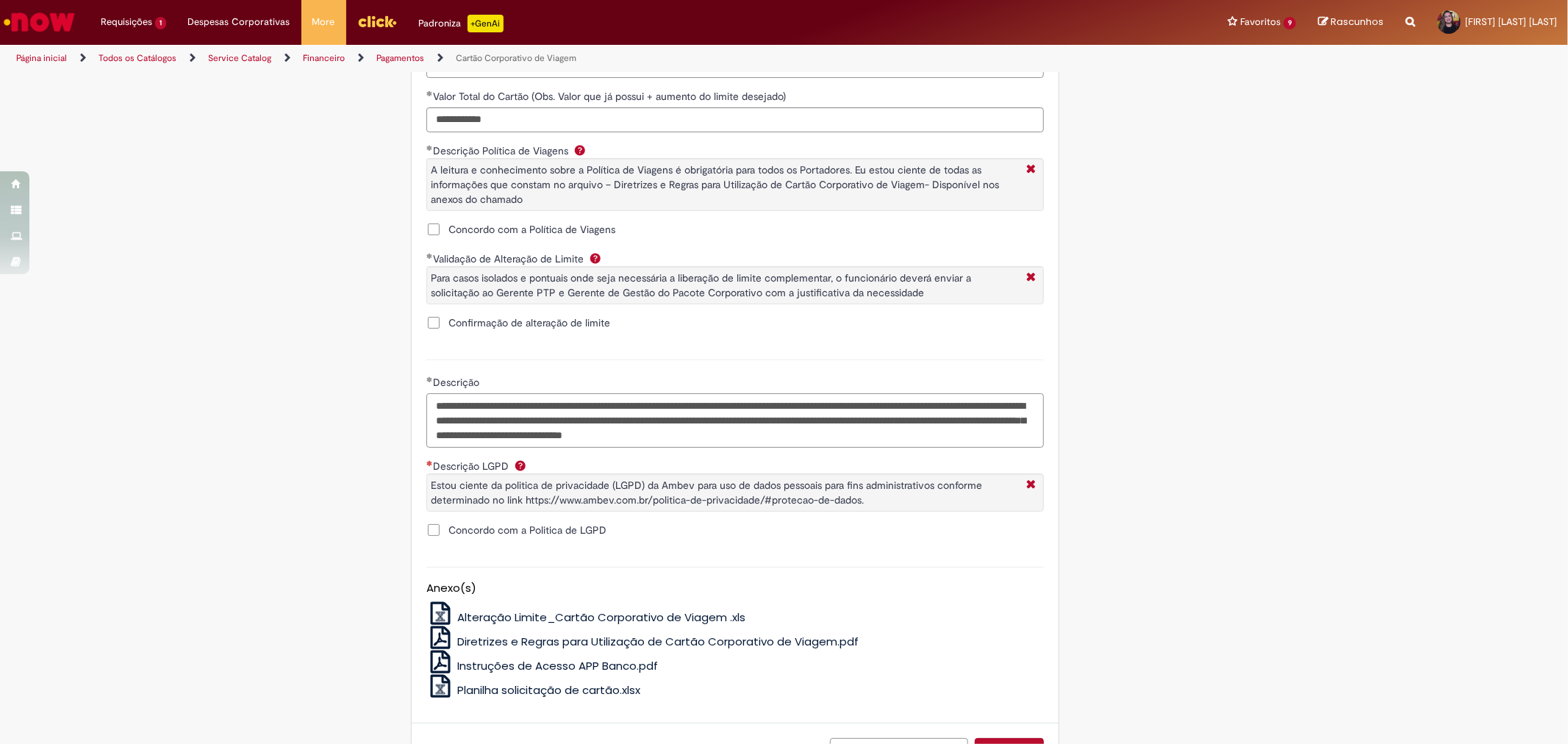 type on "**********" 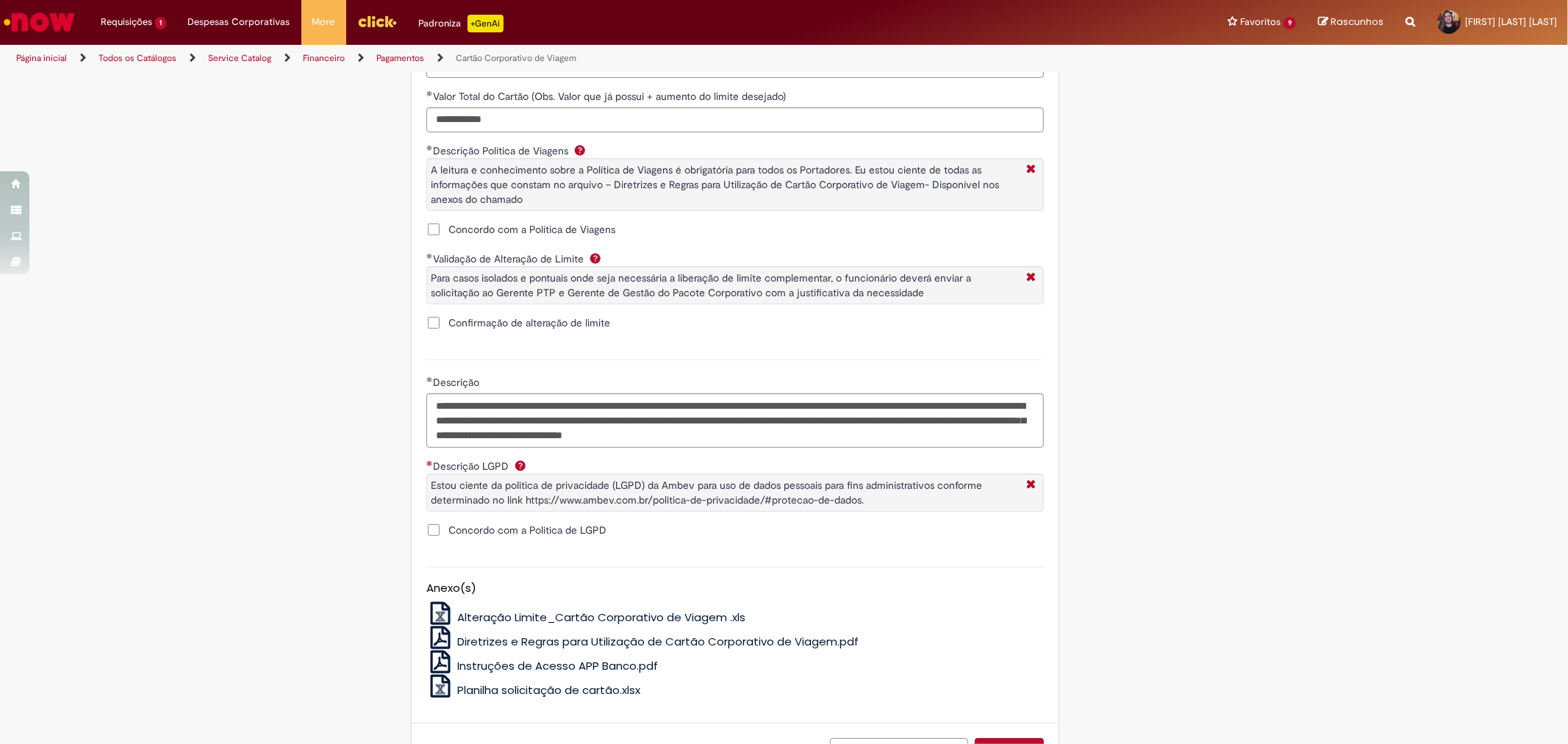 drag, startPoint x: 422, startPoint y: 554, endPoint x: 457, endPoint y: 564, distance: 36 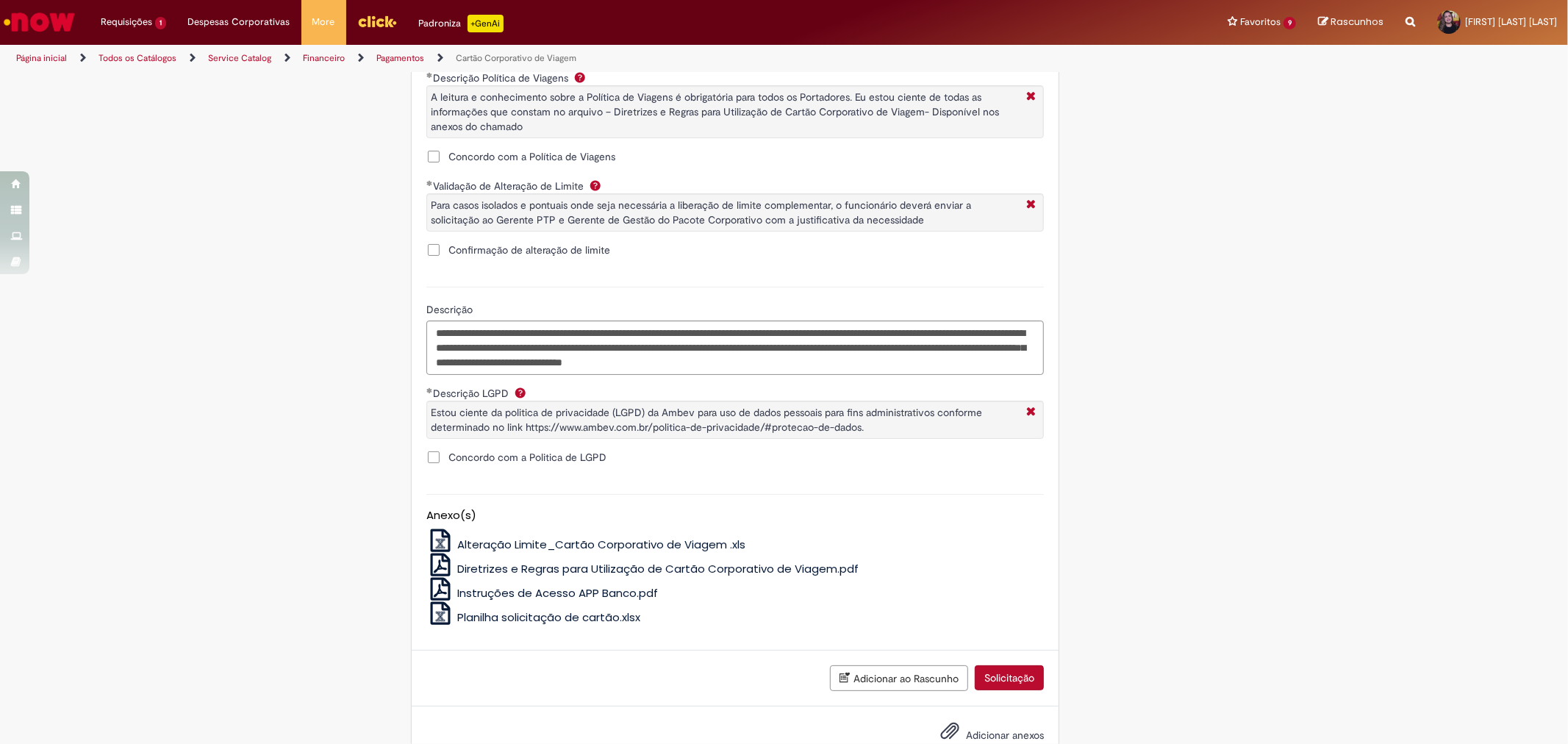 scroll, scrollTop: 1206, scrollLeft: 0, axis: vertical 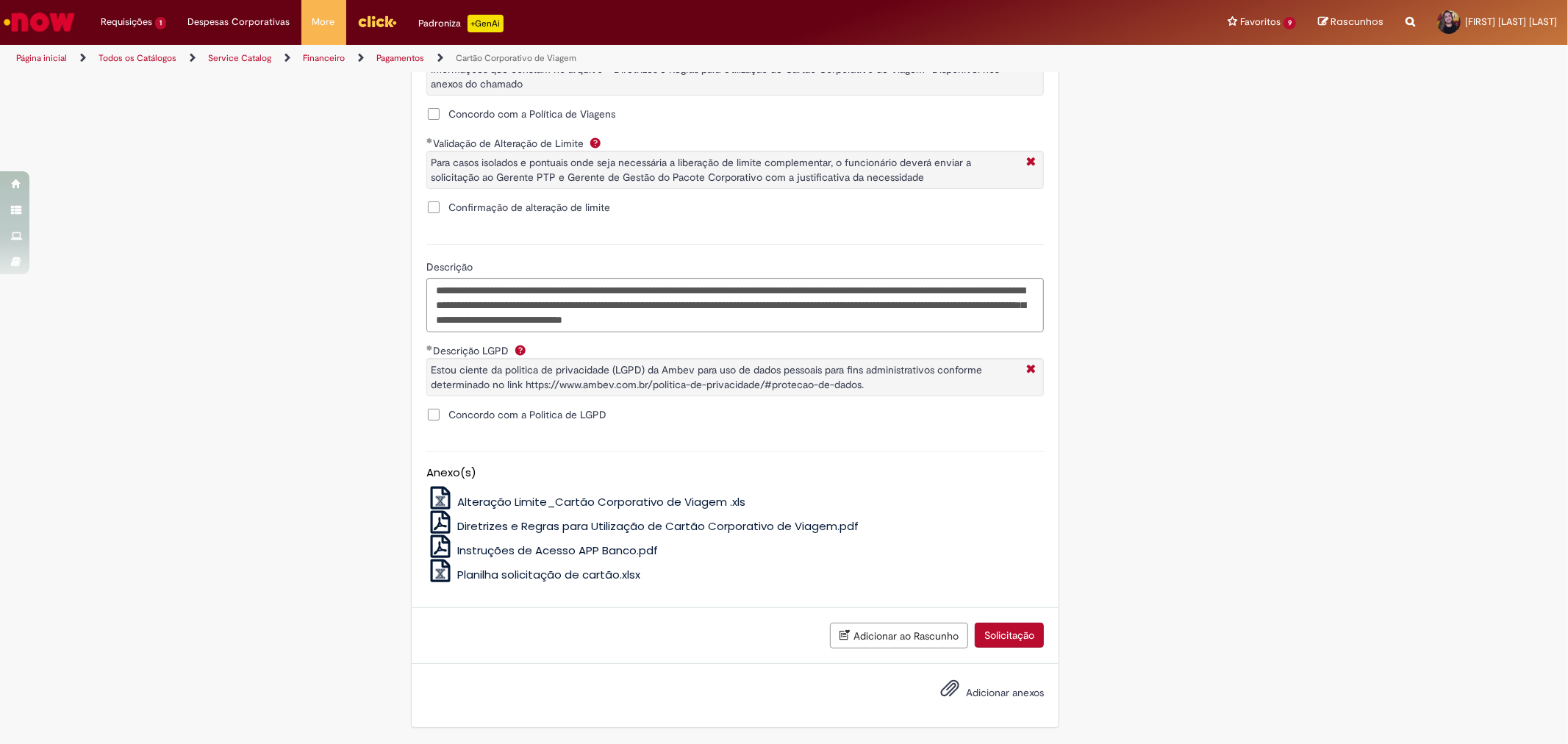 click on "Solicitação" at bounding box center (1009, 635) 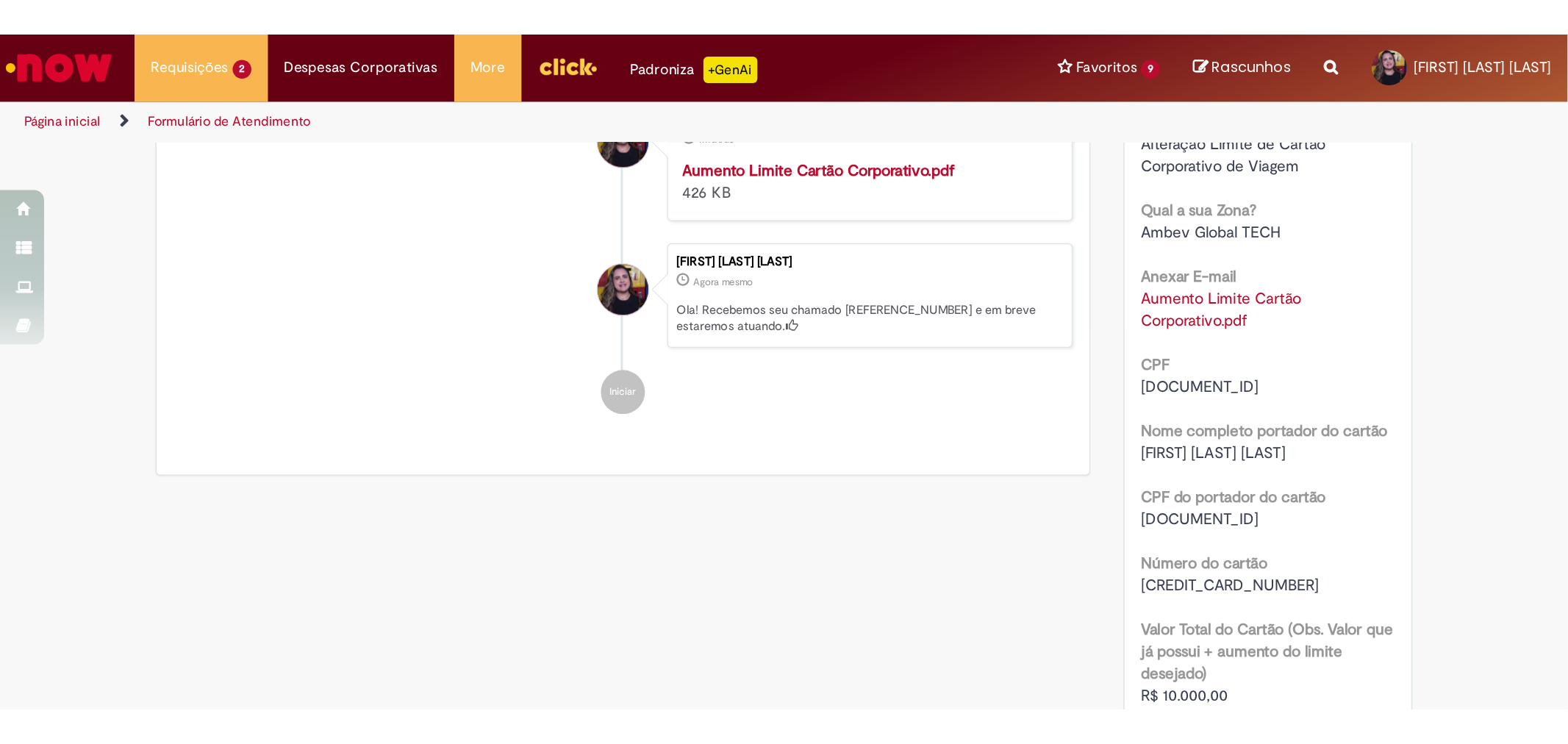 scroll, scrollTop: 0, scrollLeft: 0, axis: both 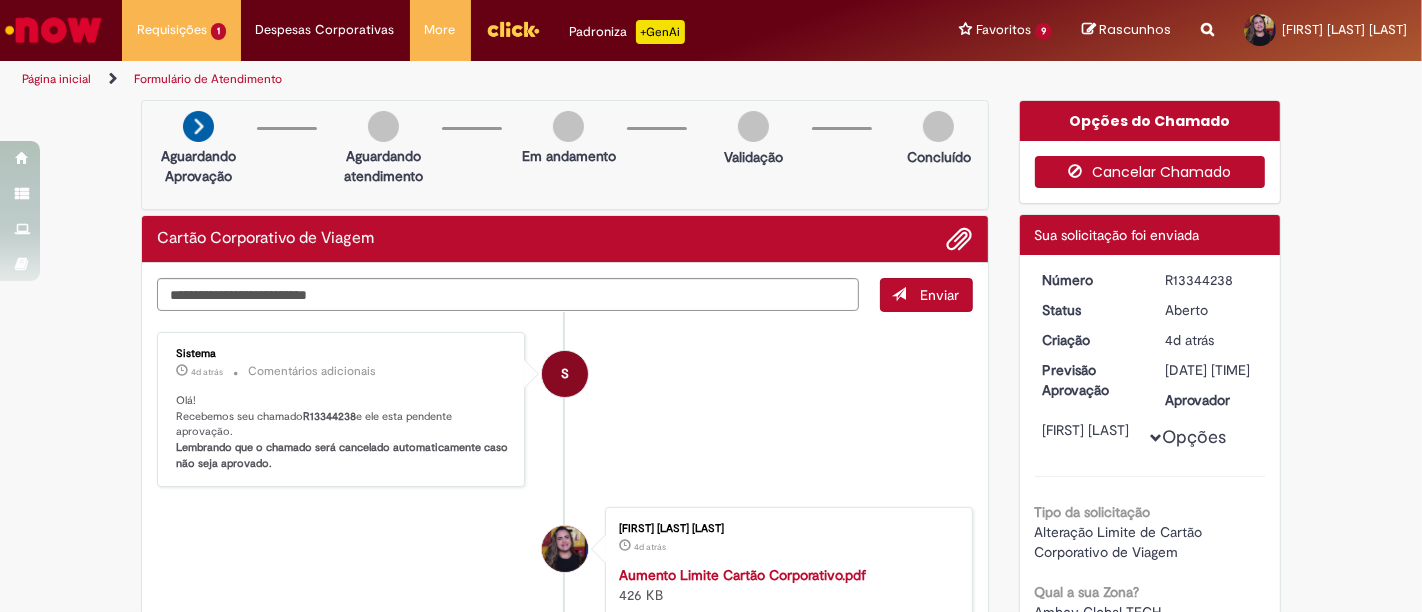 click on "Cancelar Chamado" at bounding box center [1150, 172] 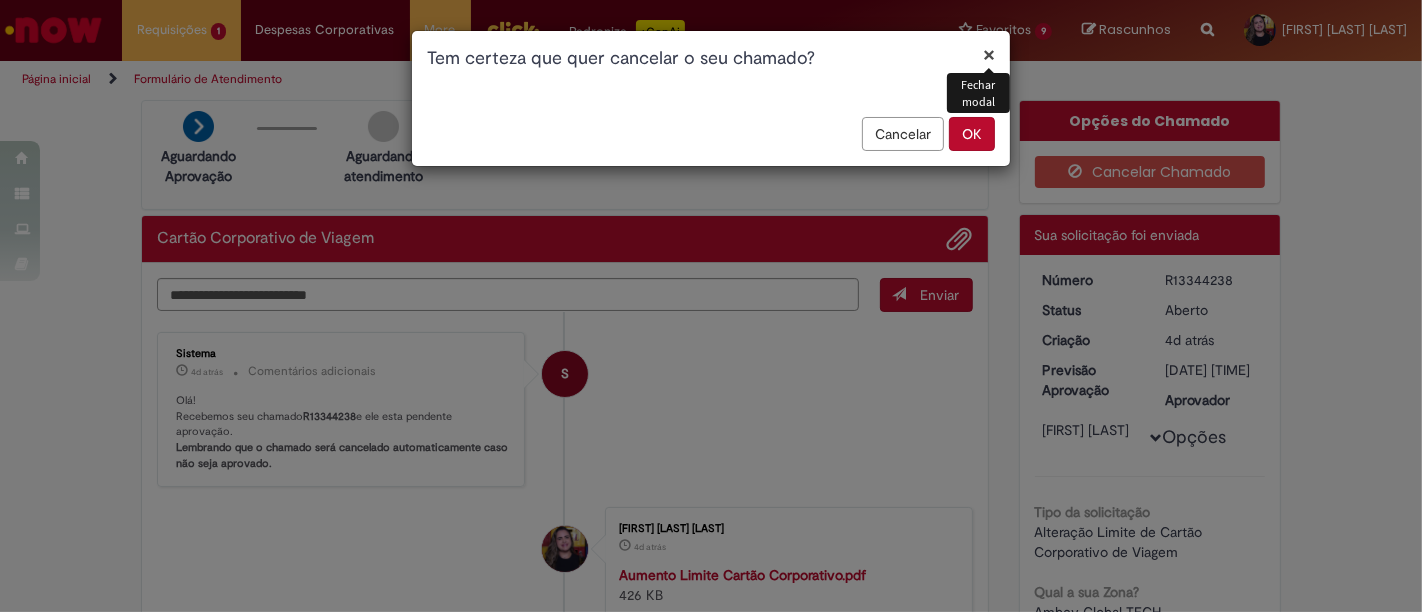 click on "Cancelar" at bounding box center [903, 134] 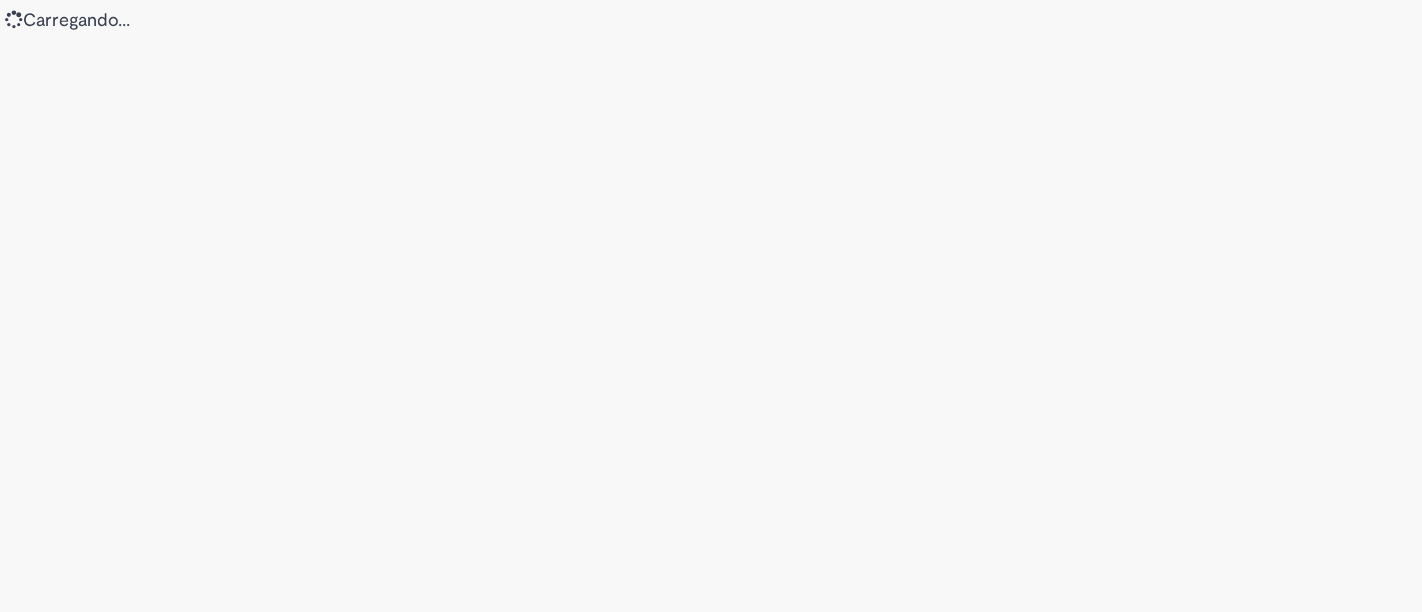 scroll, scrollTop: 0, scrollLeft: 0, axis: both 